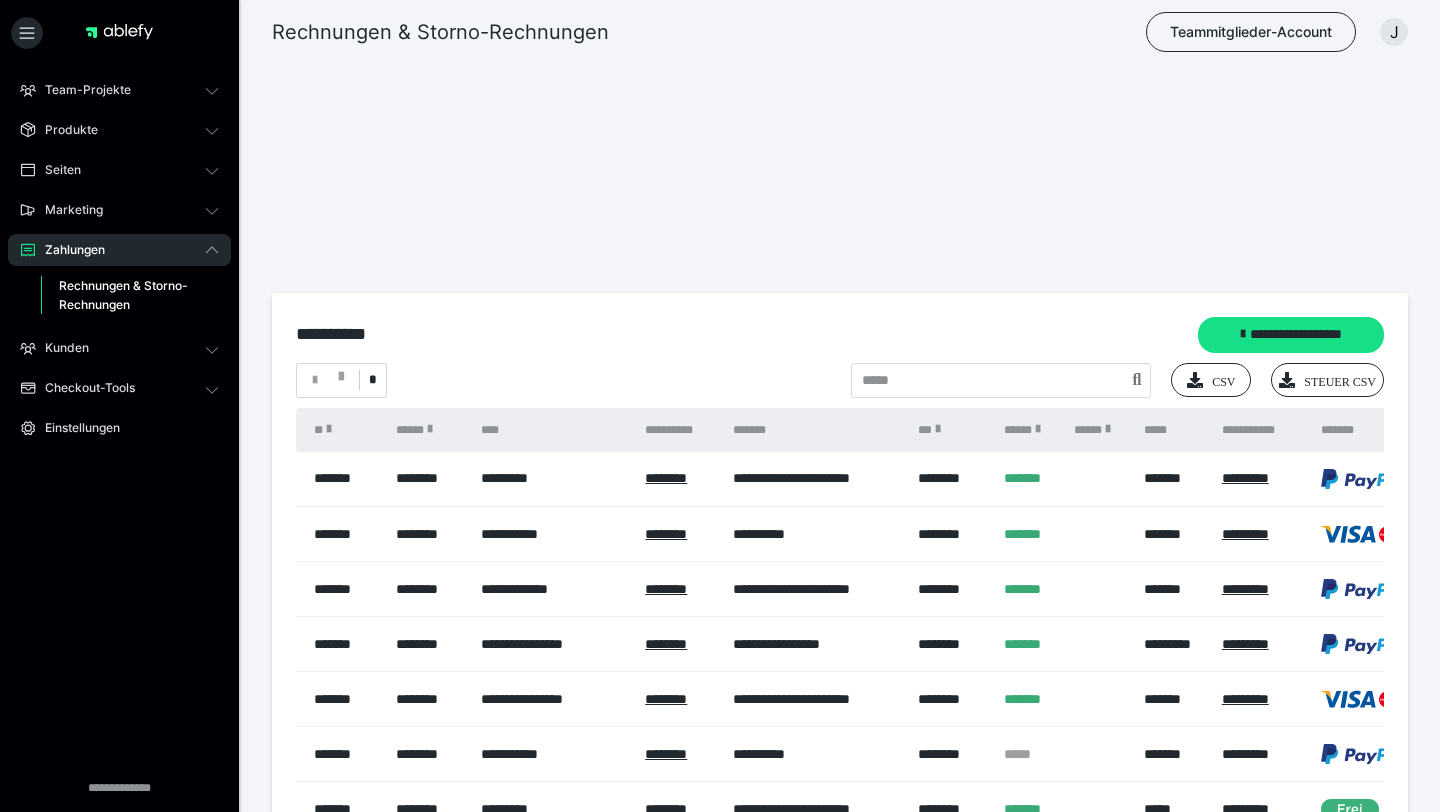 click on "Produkte" at bounding box center [119, 130] 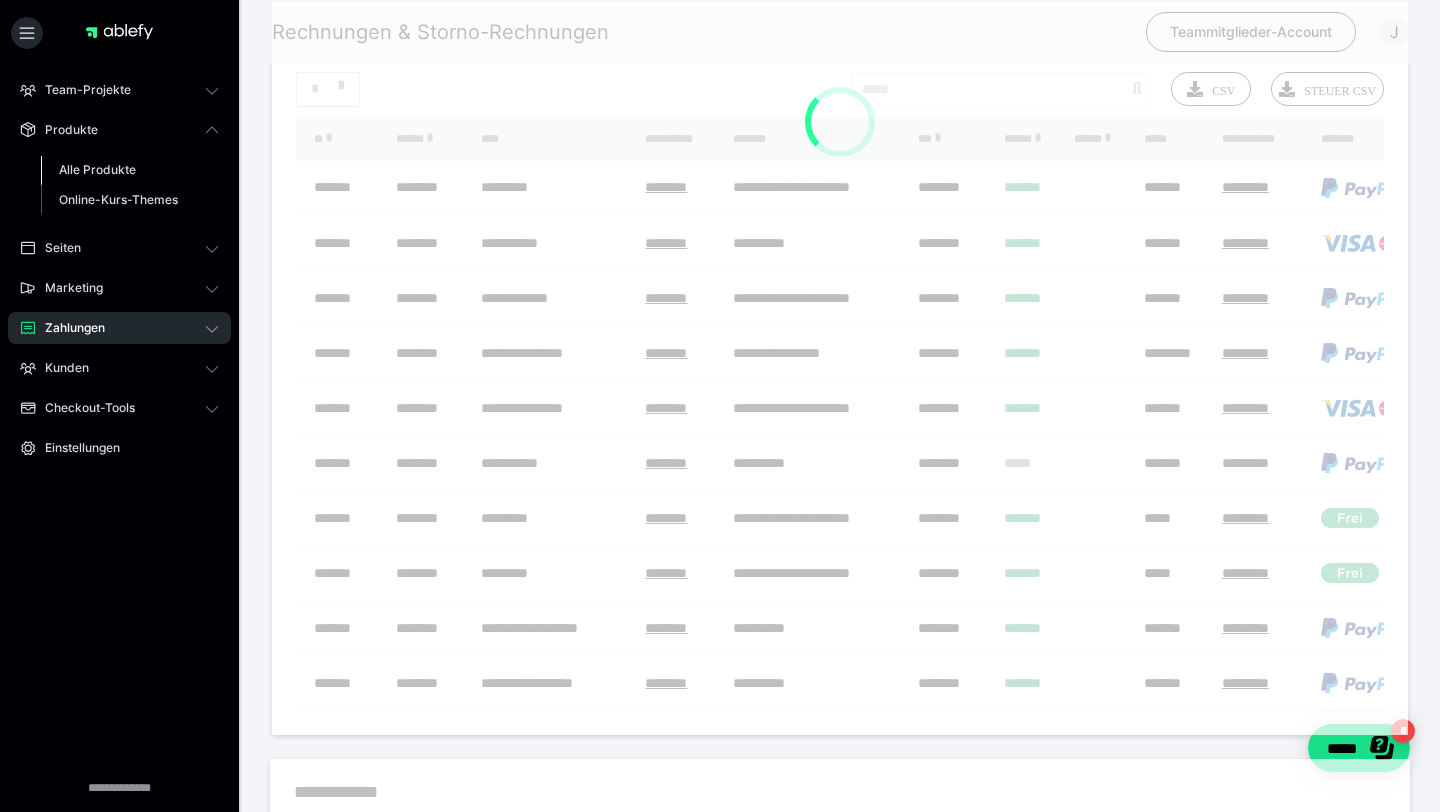 scroll, scrollTop: 291, scrollLeft: 0, axis: vertical 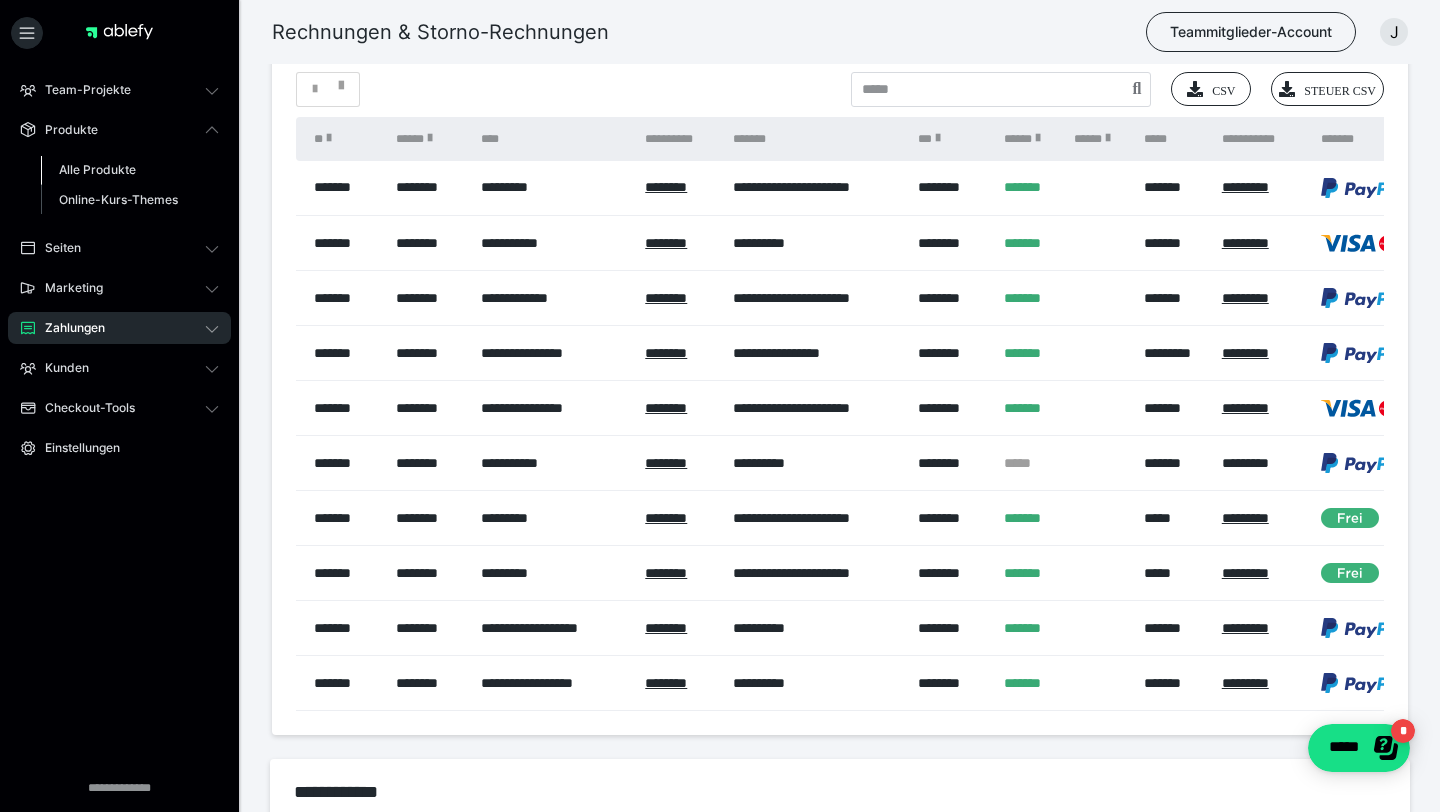 click on "Alle Produkte" at bounding box center [97, 169] 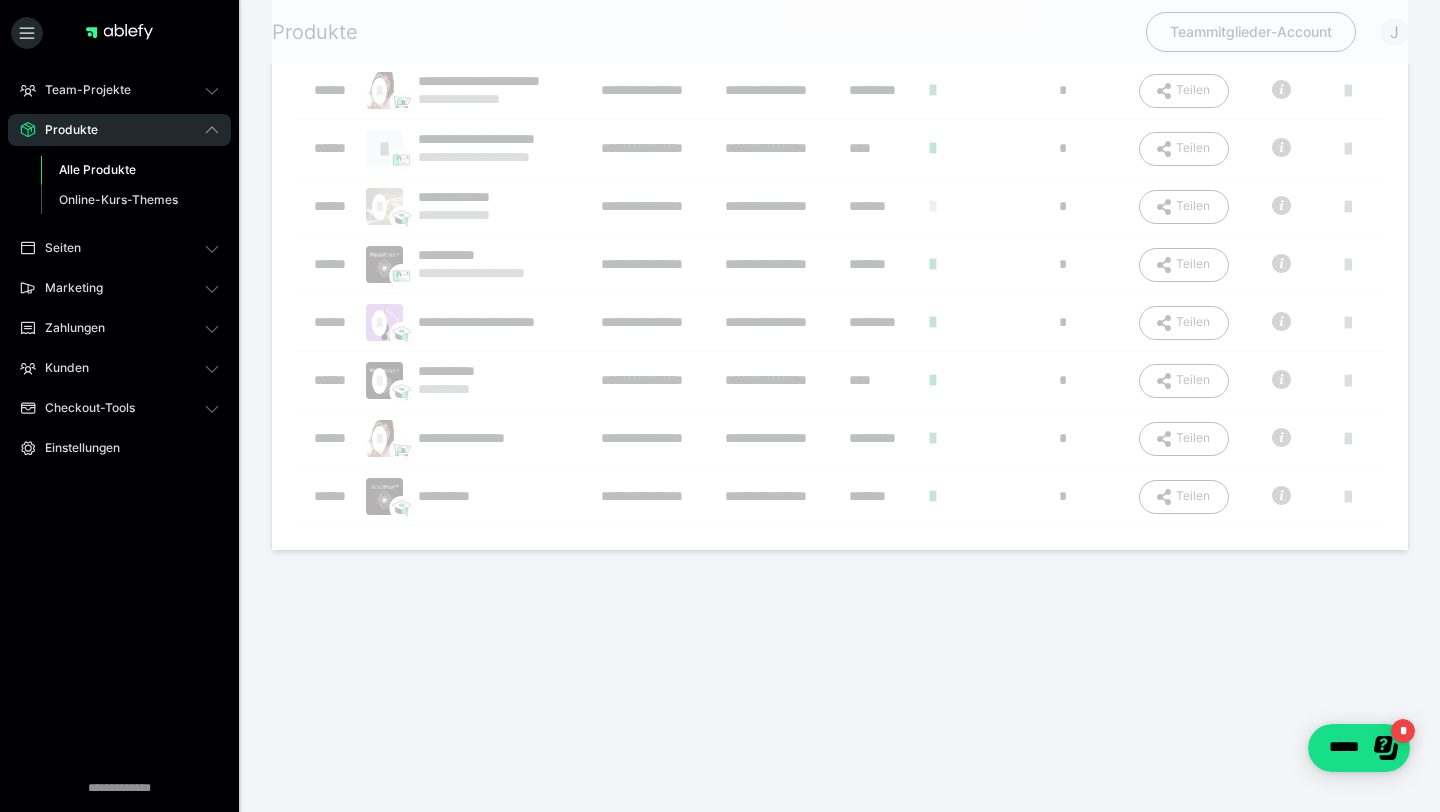 scroll, scrollTop: 0, scrollLeft: 0, axis: both 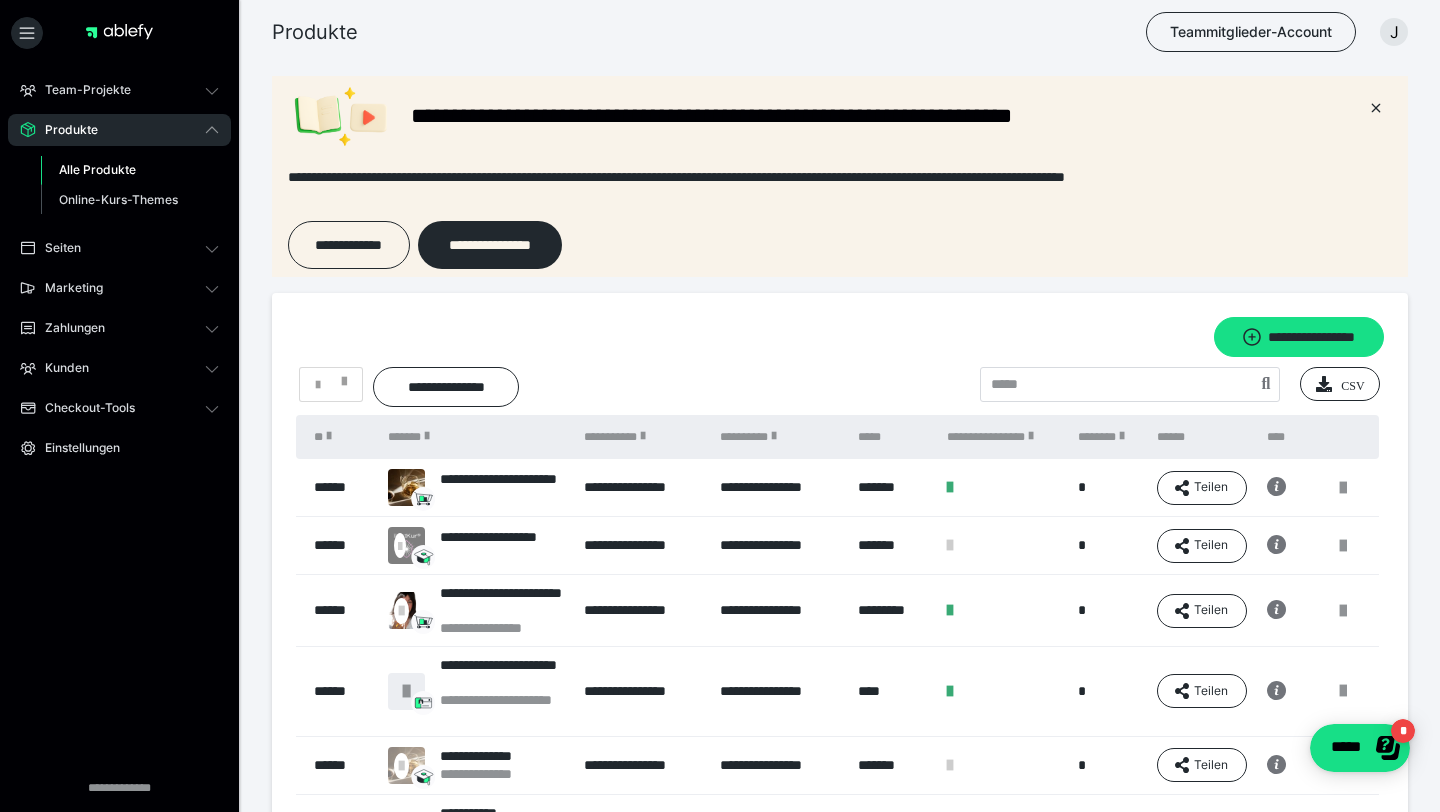 click on "Alle Produkte" at bounding box center (97, 169) 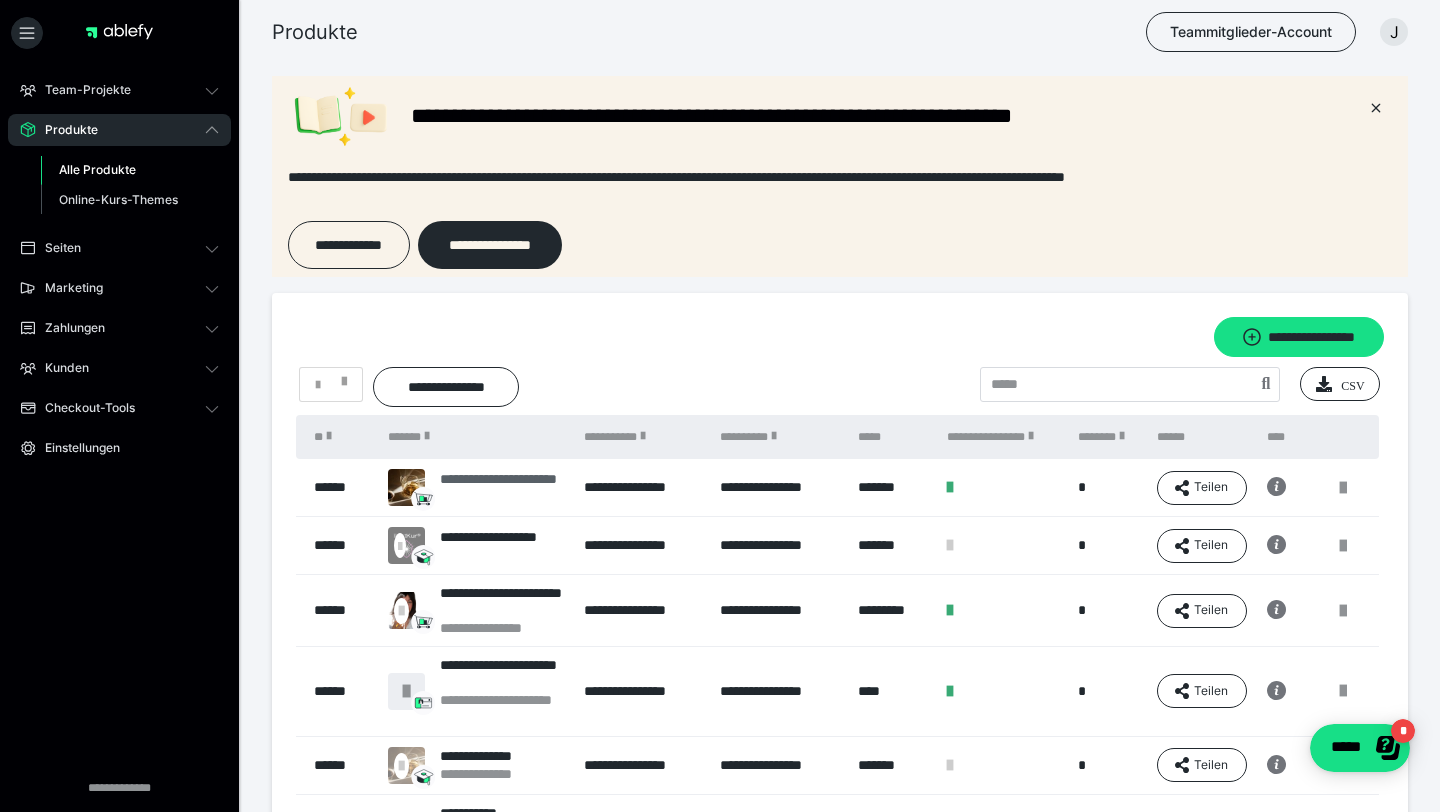 click on "**********" at bounding box center [502, 488] 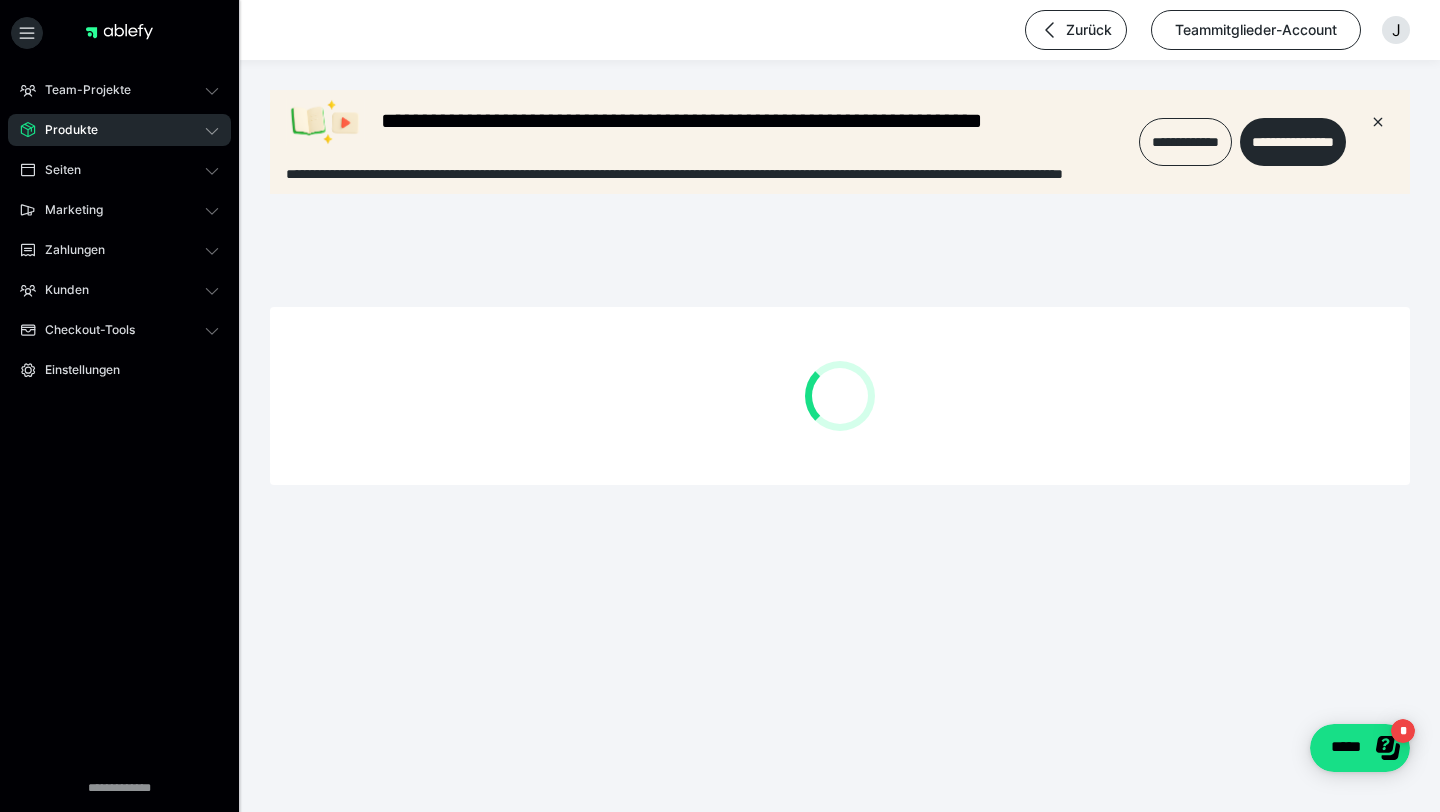 scroll, scrollTop: 0, scrollLeft: 0, axis: both 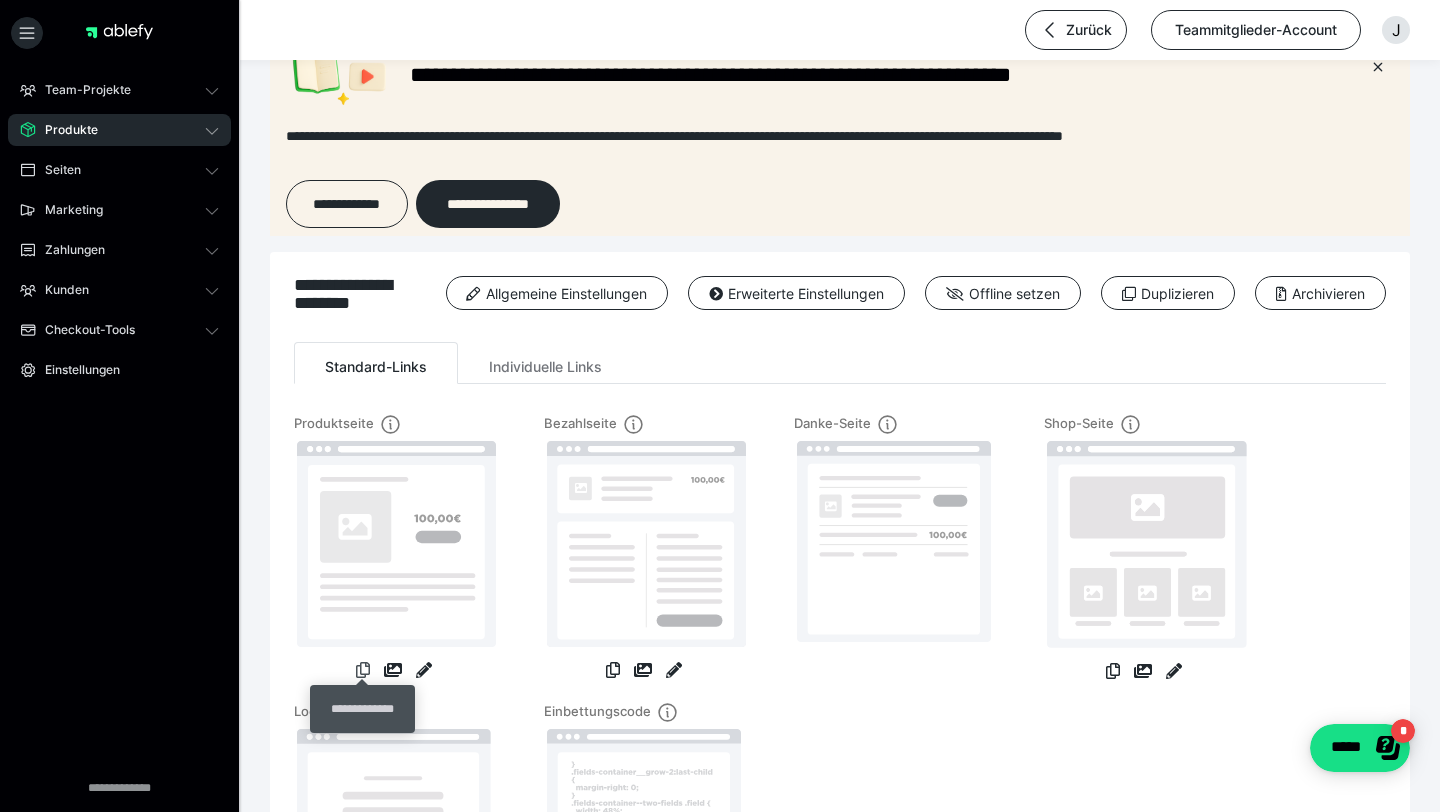 click at bounding box center [363, 670] 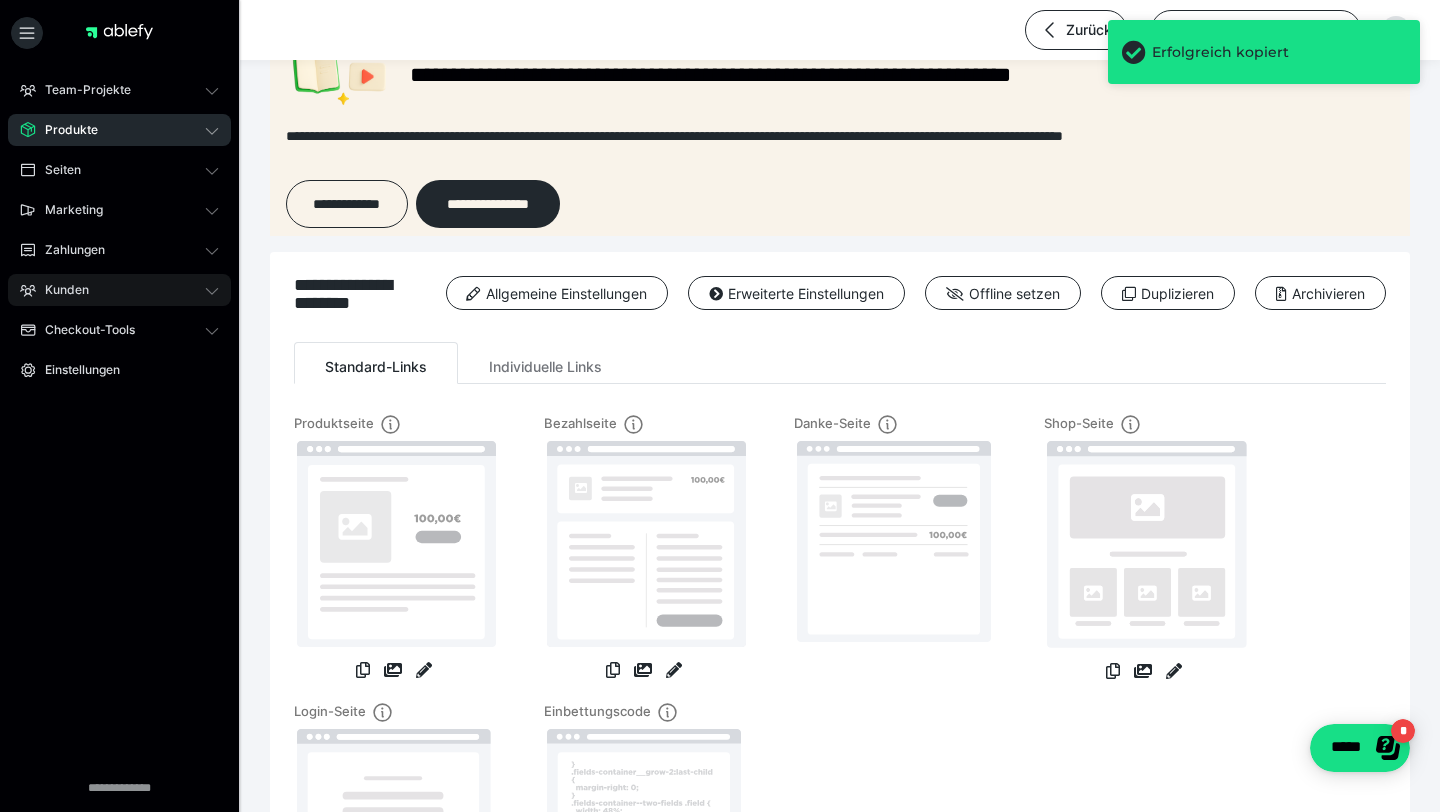 click on "Kunden" at bounding box center (119, 290) 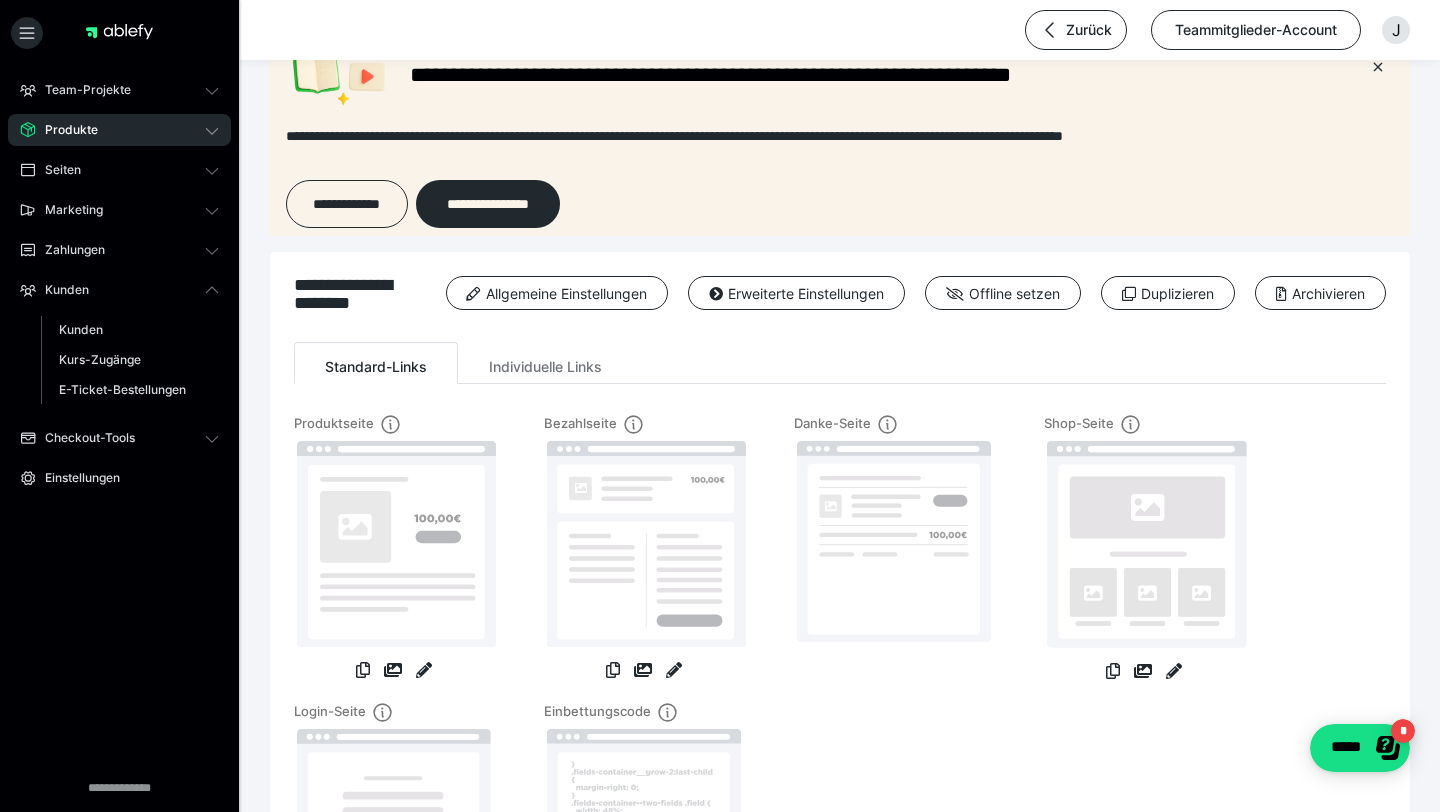 click on "Produkte" at bounding box center (119, 130) 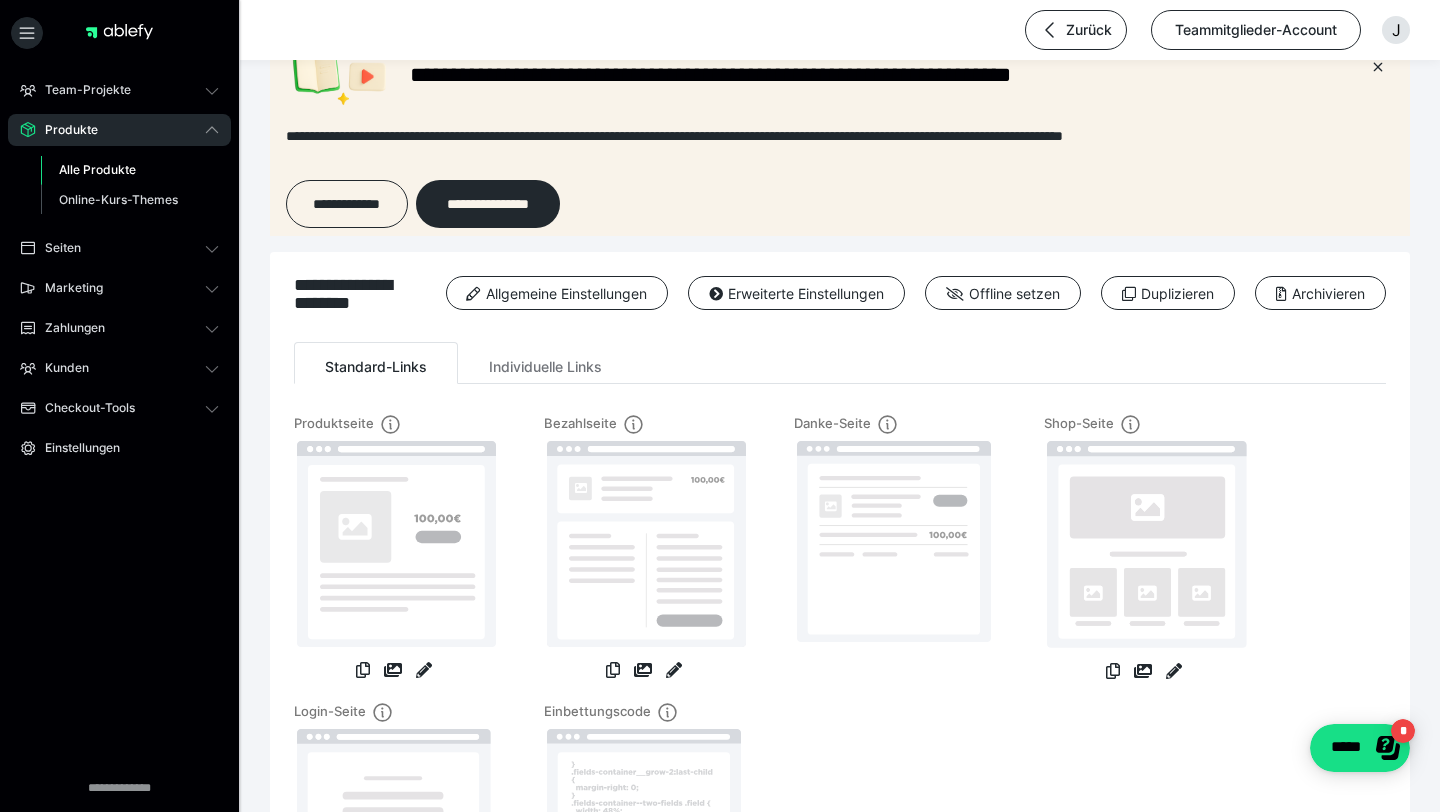 click on "Alle Produkte" at bounding box center [97, 169] 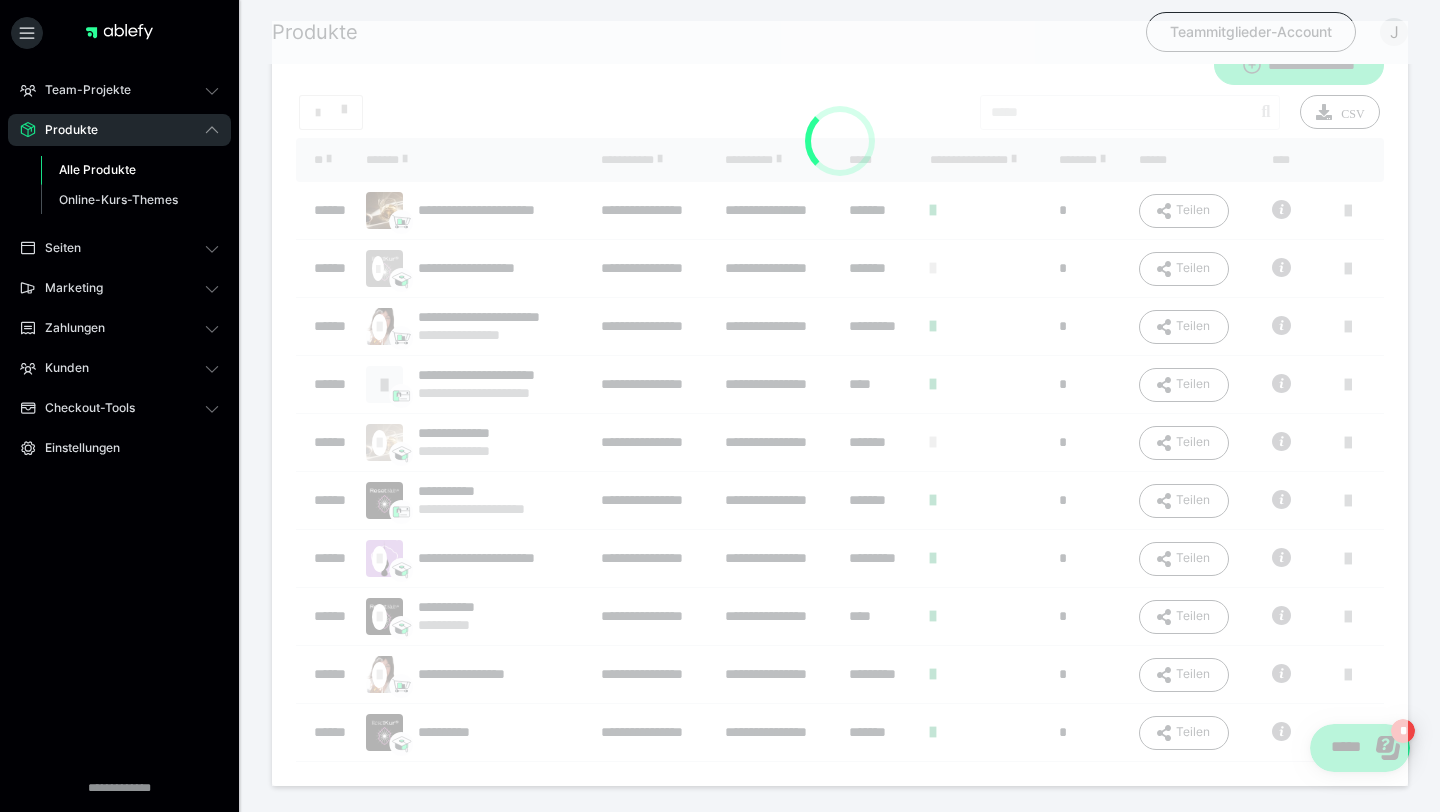 scroll, scrollTop: 0, scrollLeft: 0, axis: both 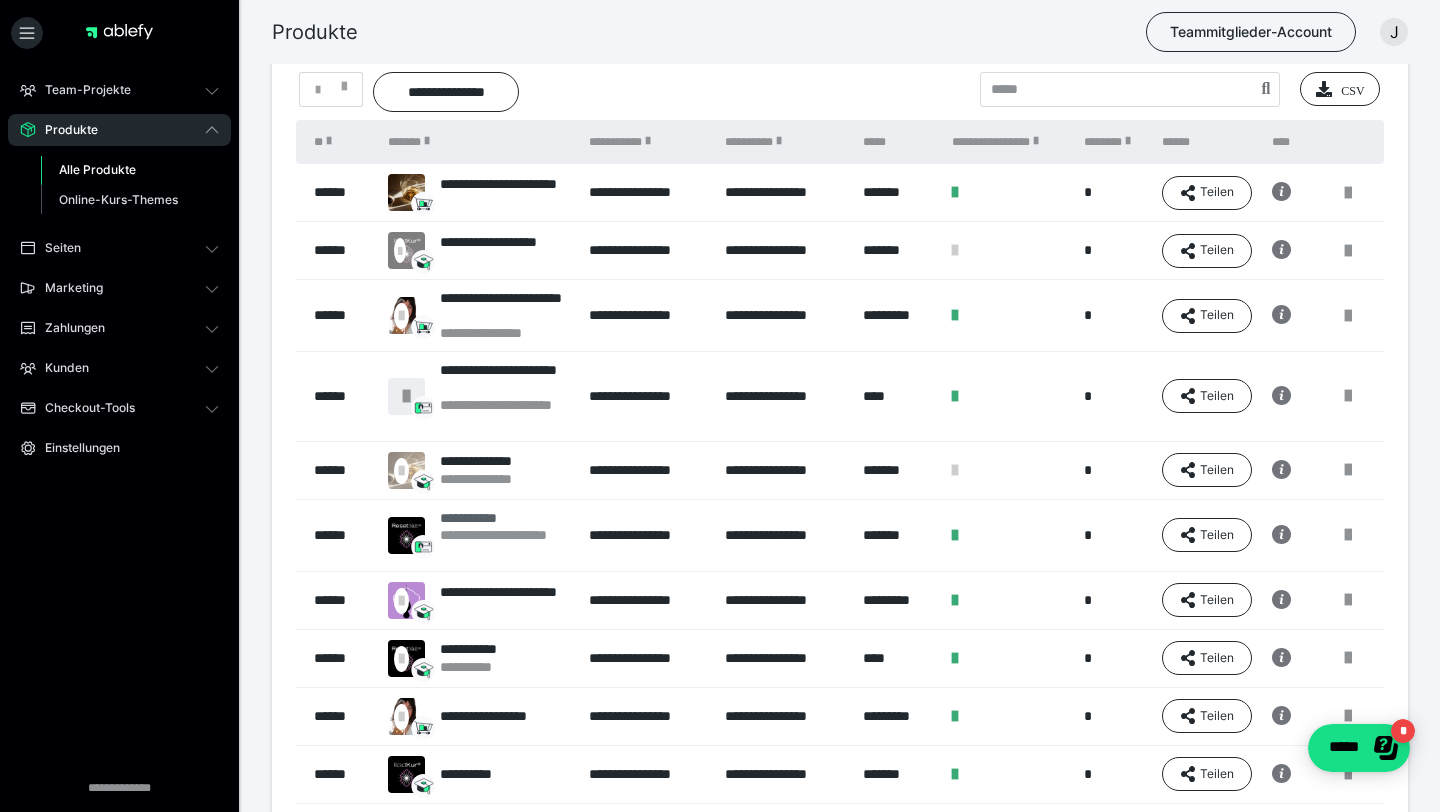 click on "**********" at bounding box center [504, 518] 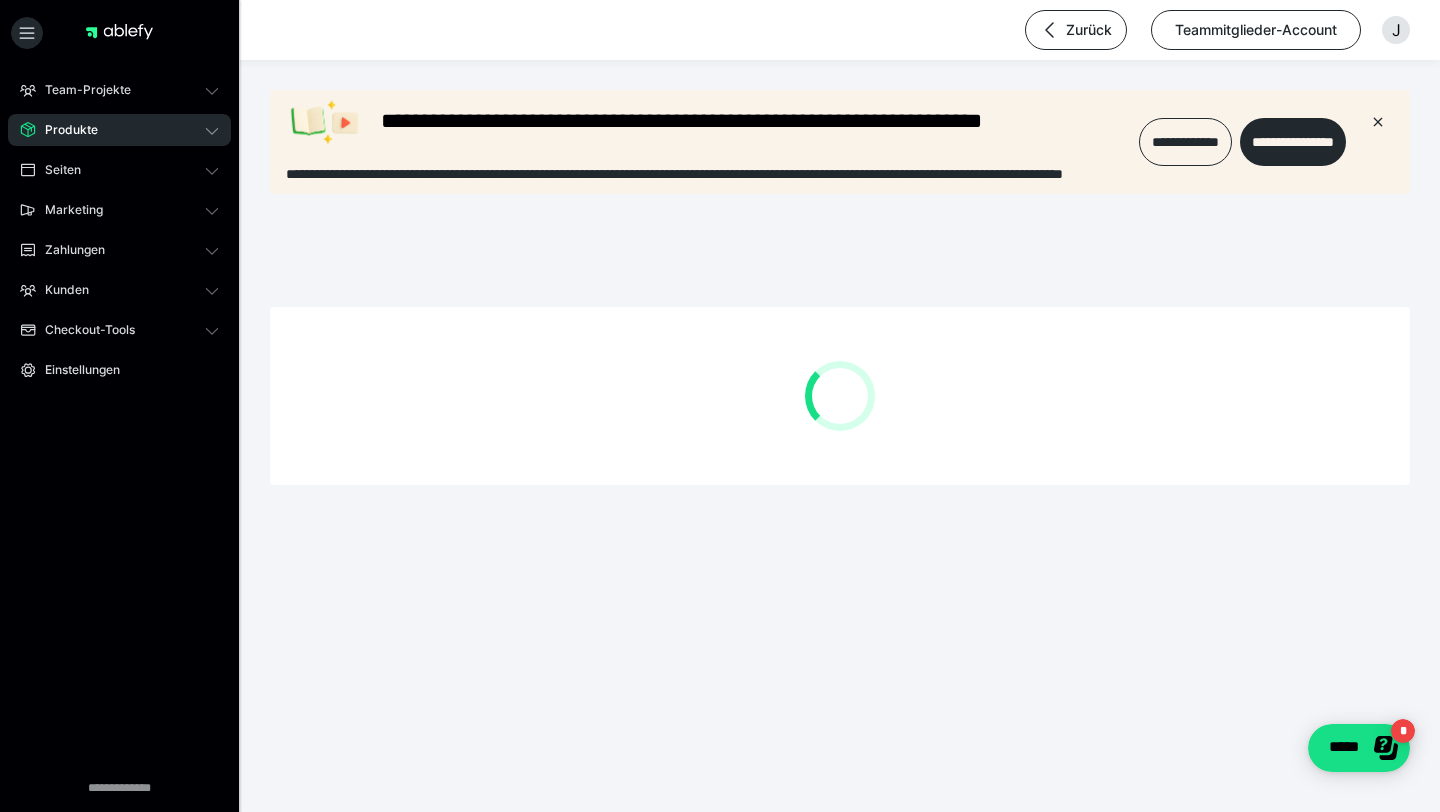 scroll, scrollTop: 0, scrollLeft: 0, axis: both 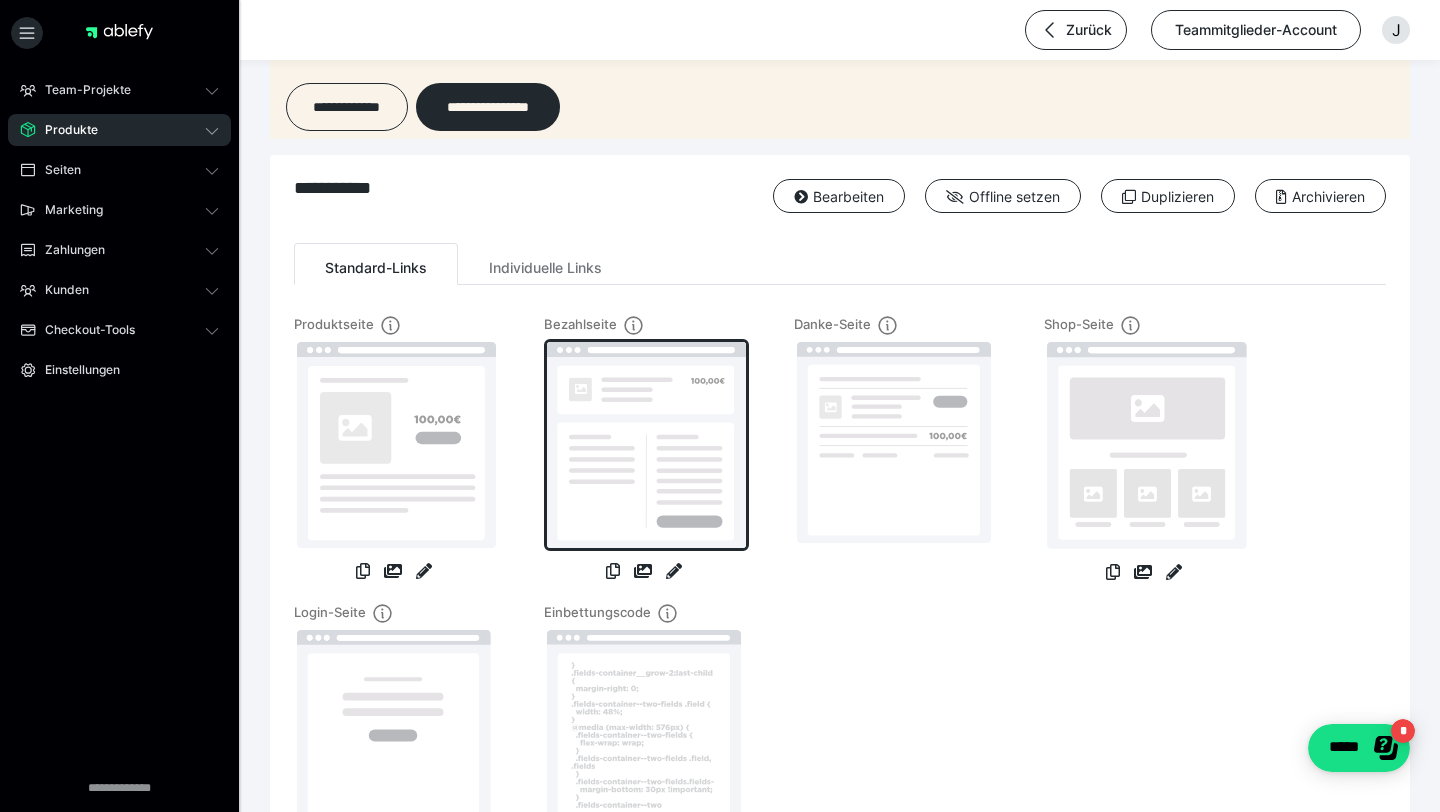 click at bounding box center (646, 445) 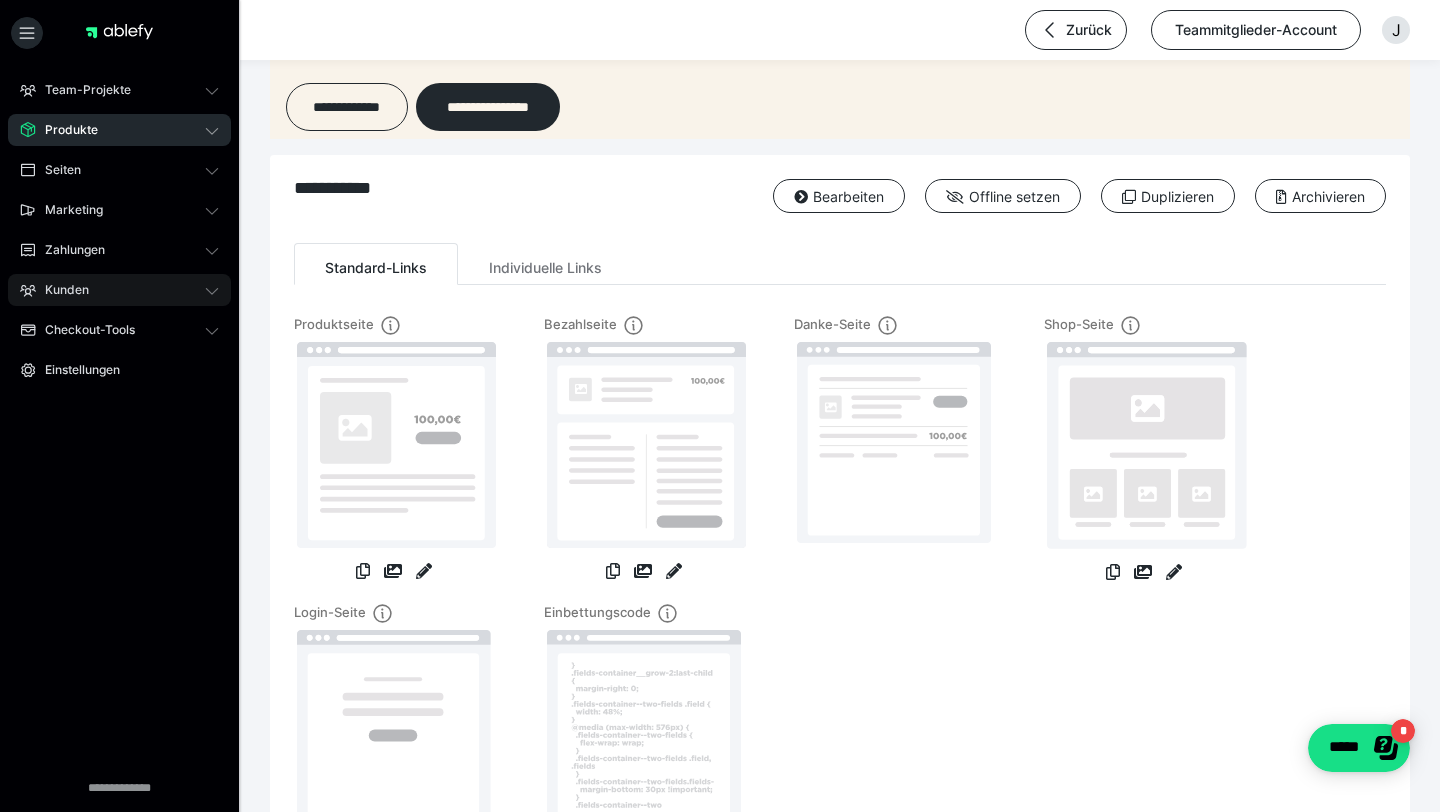 click on "Kunden" at bounding box center (60, 290) 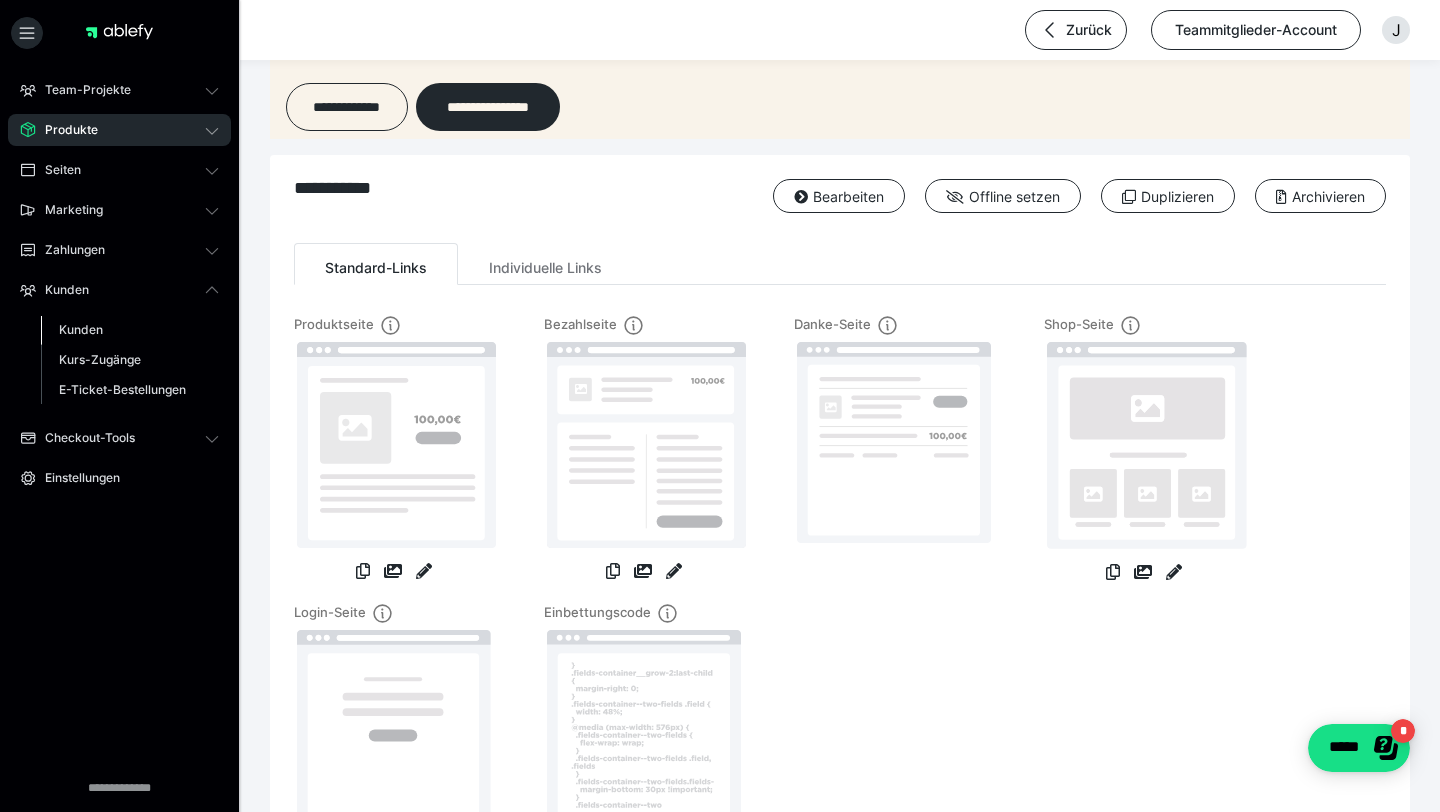 click on "Kunden" at bounding box center [81, 329] 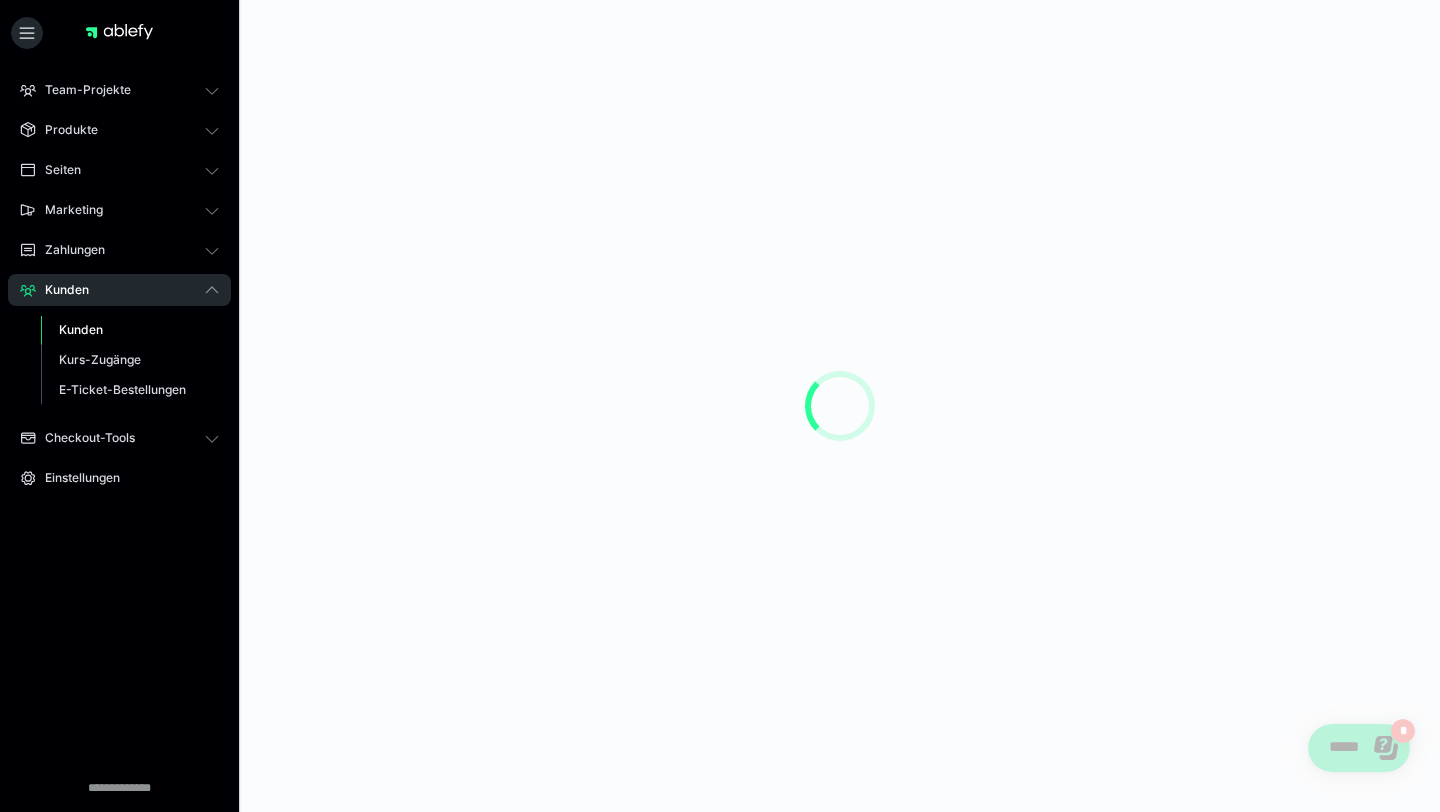 scroll, scrollTop: 0, scrollLeft: 0, axis: both 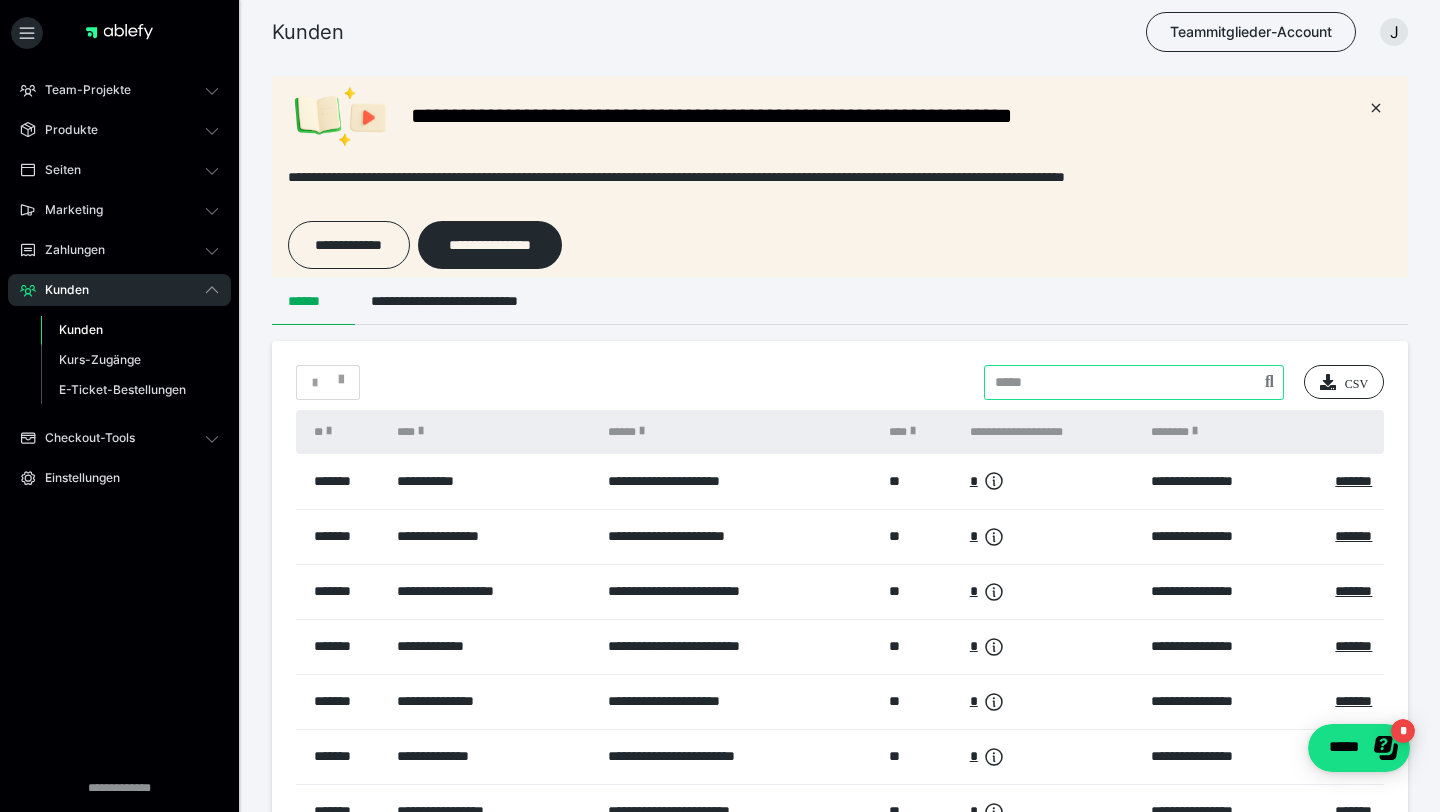 click at bounding box center (1134, 382) 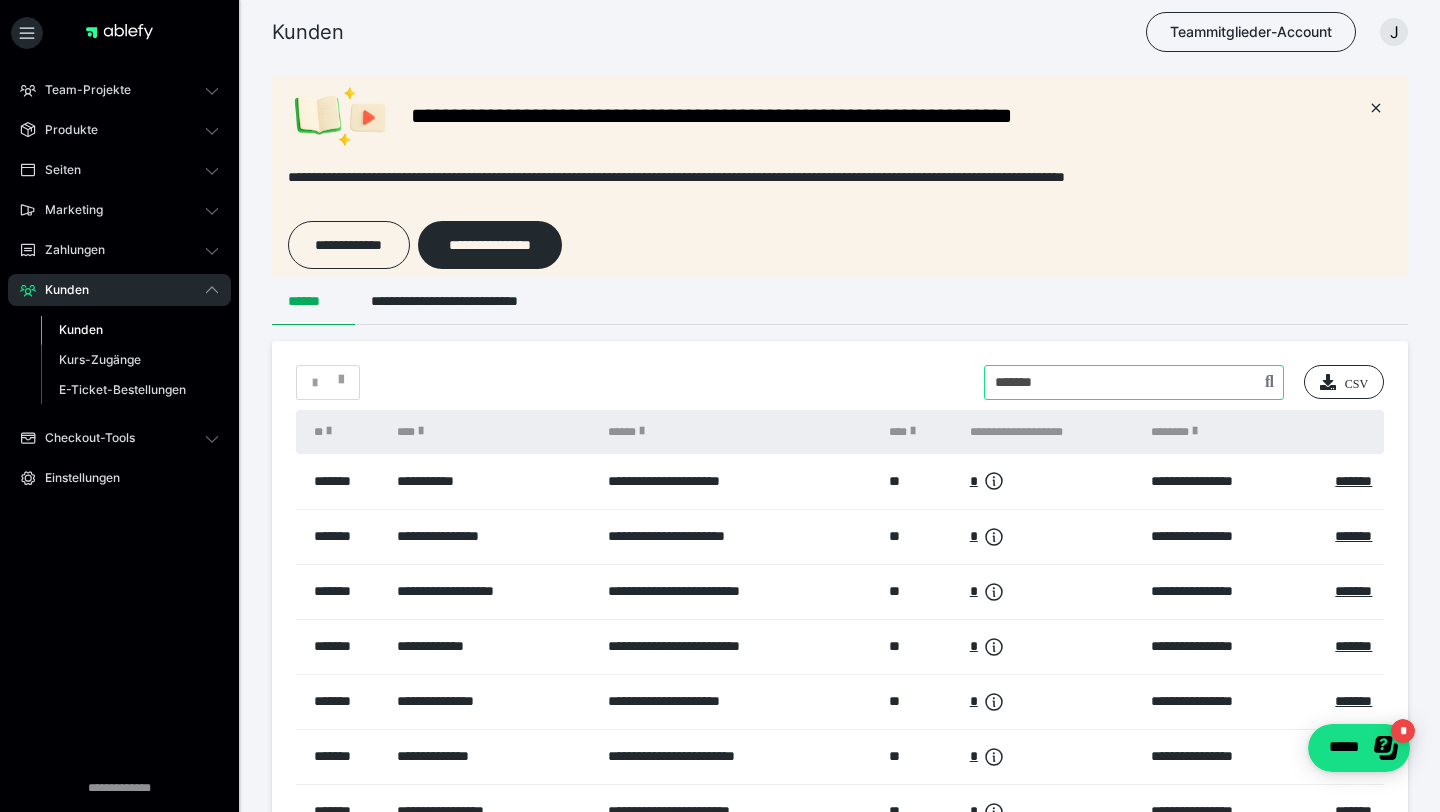 type on "*******" 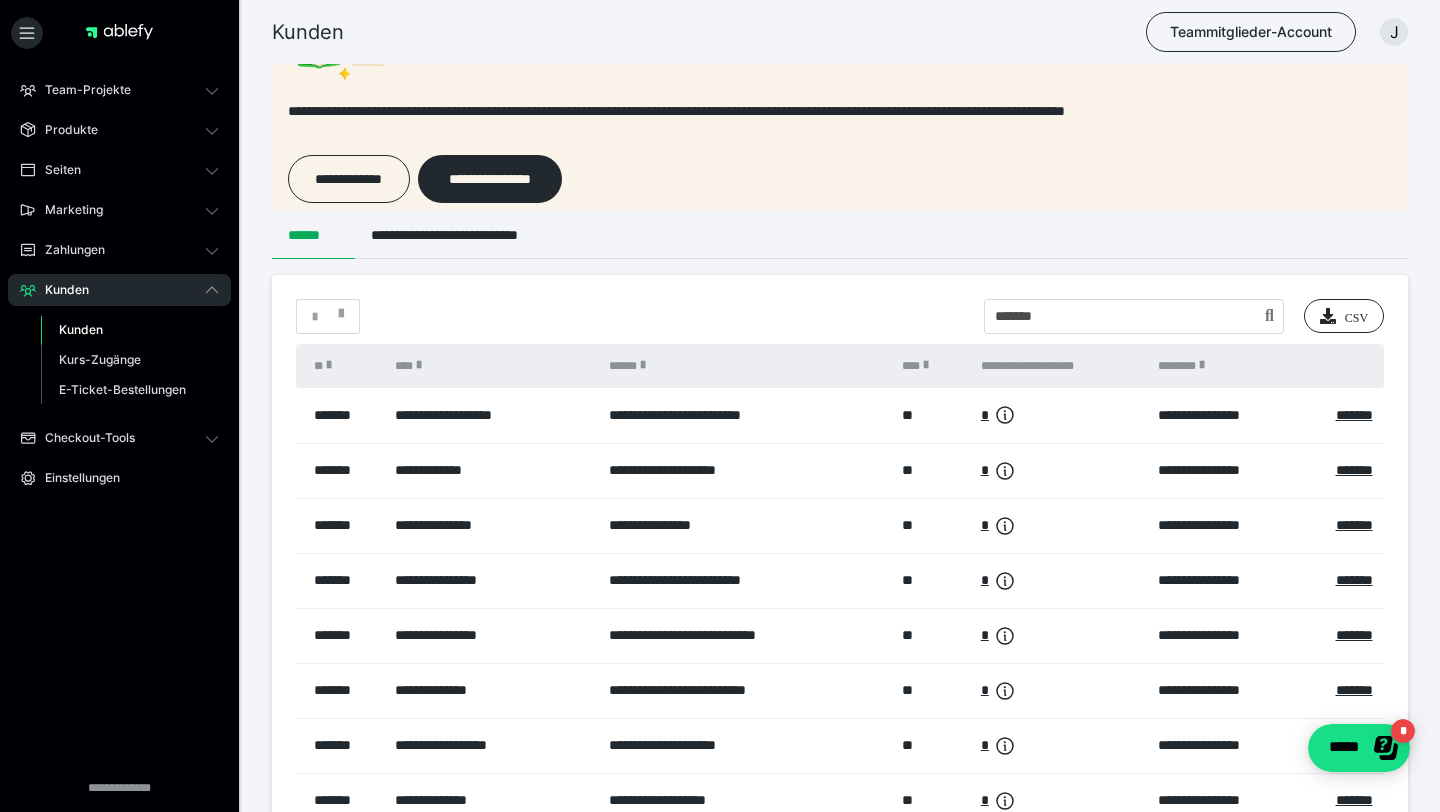 scroll, scrollTop: 81, scrollLeft: 0, axis: vertical 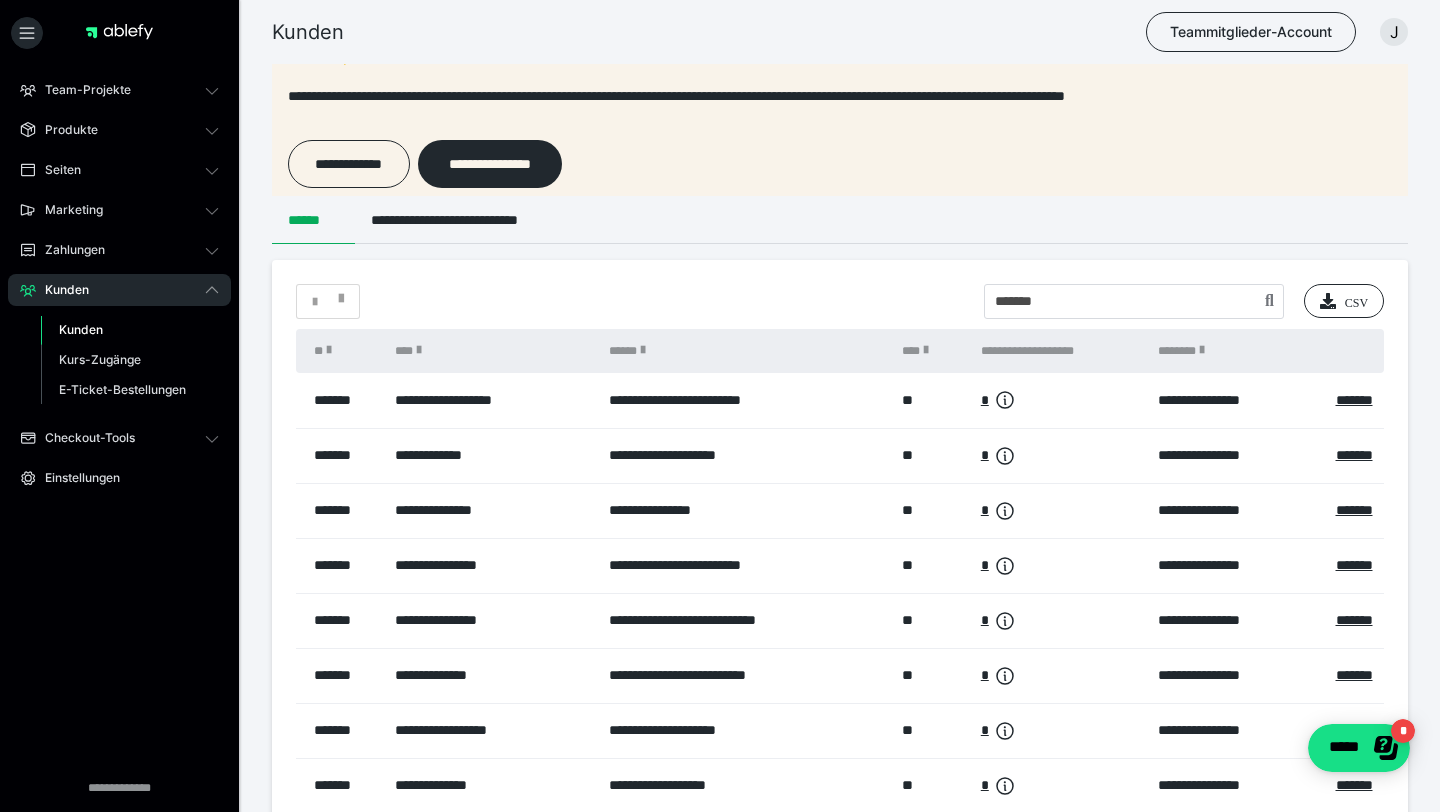 click on "*******" at bounding box center [1355, 455] 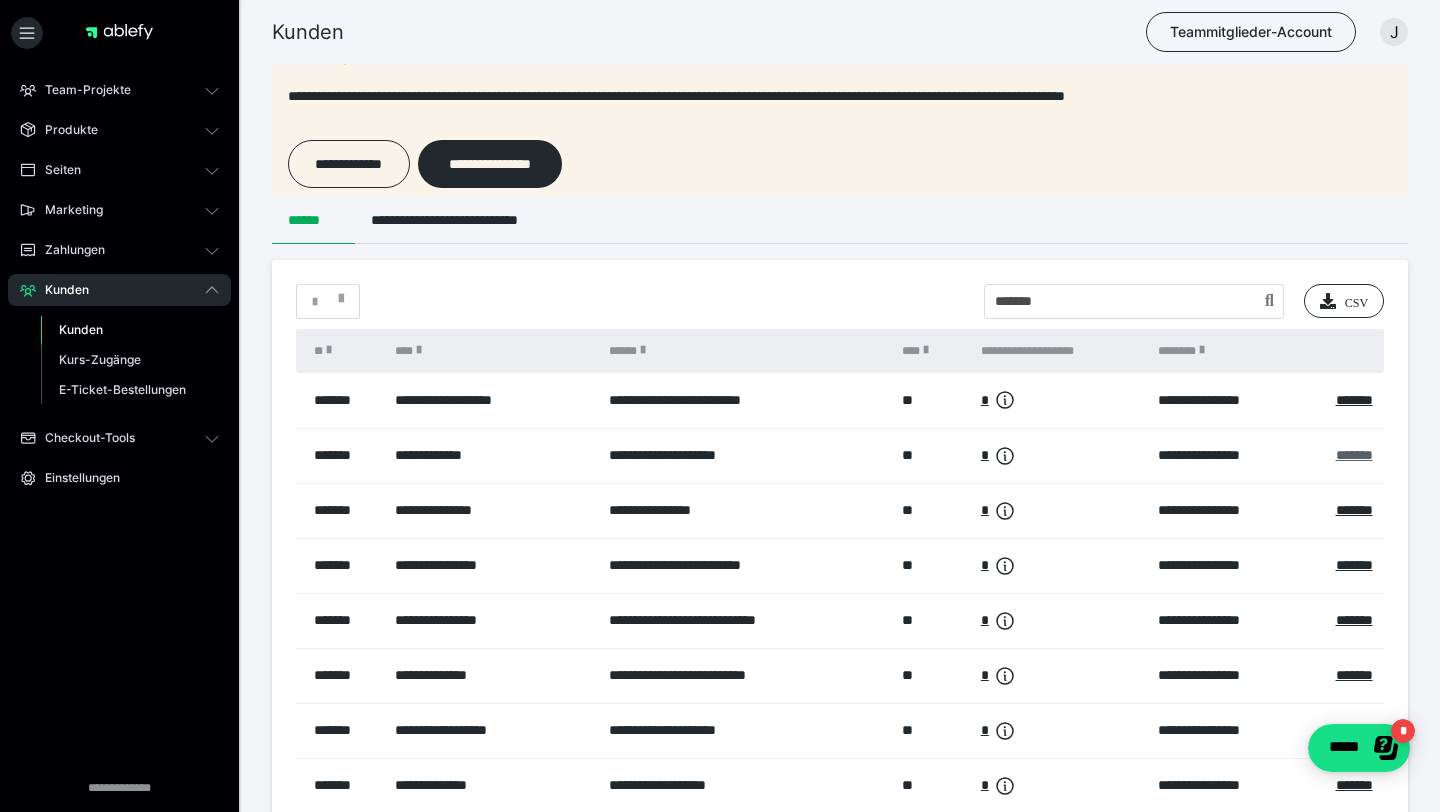 click on "*******" at bounding box center (1354, 455) 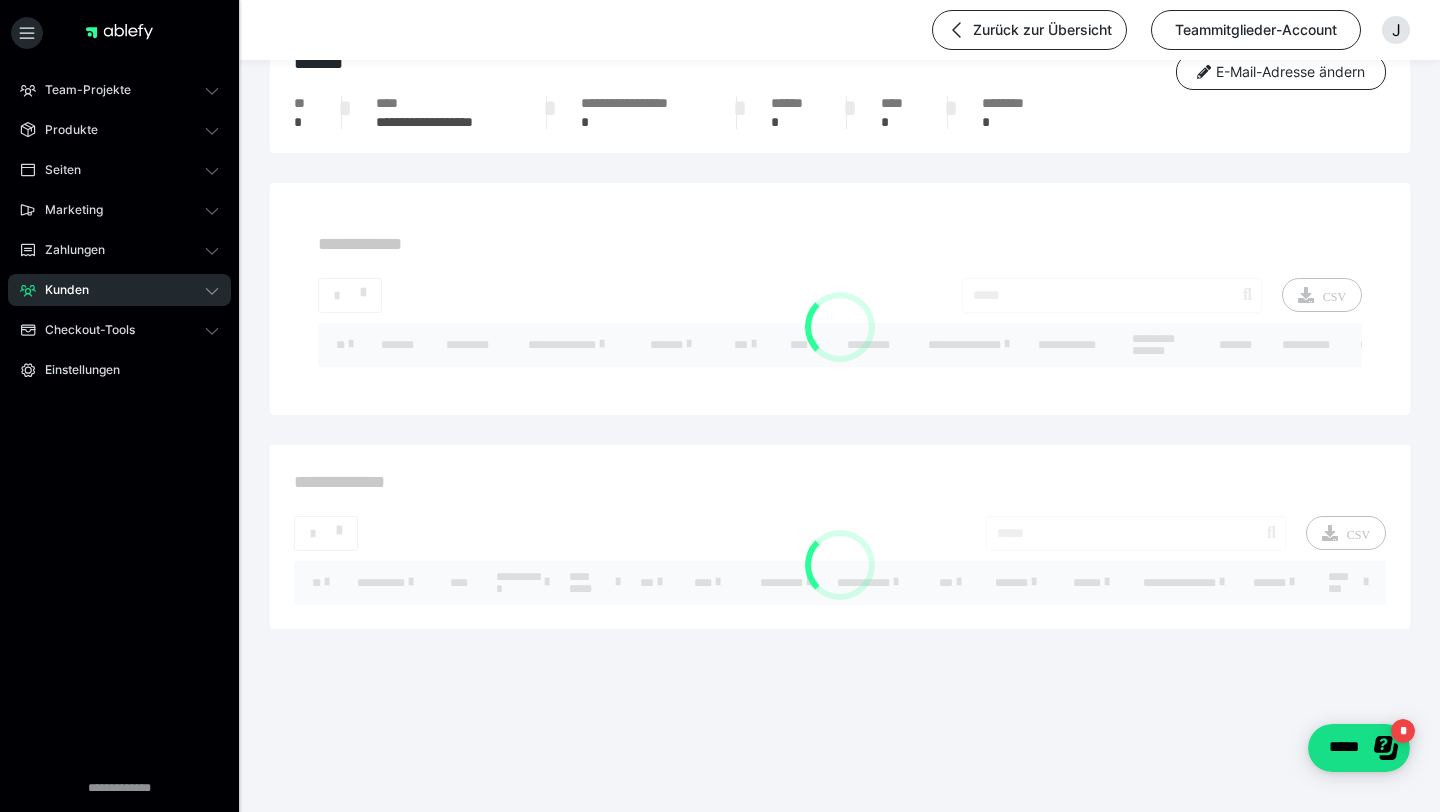 scroll, scrollTop: 0, scrollLeft: 0, axis: both 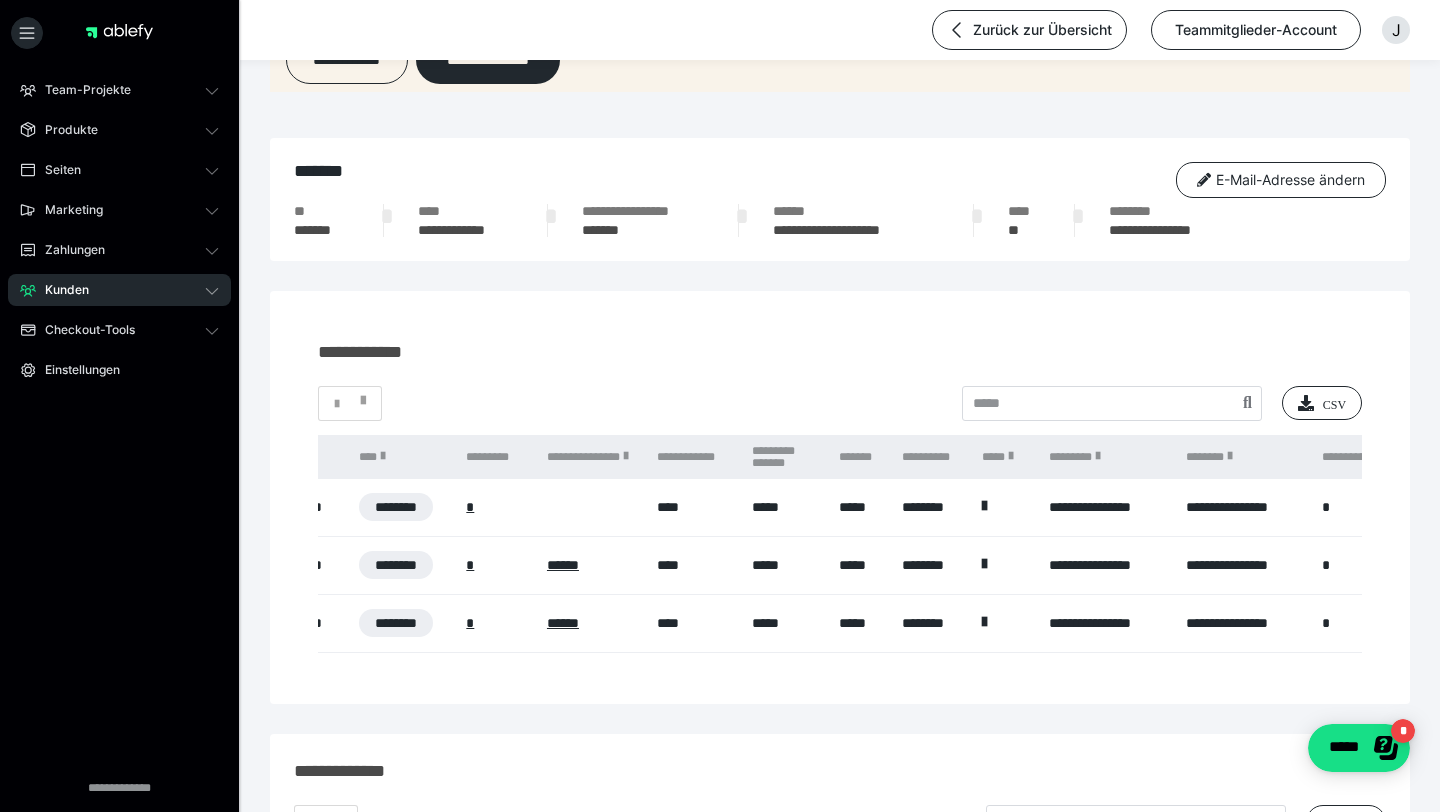 click on "Kunden" at bounding box center [119, 290] 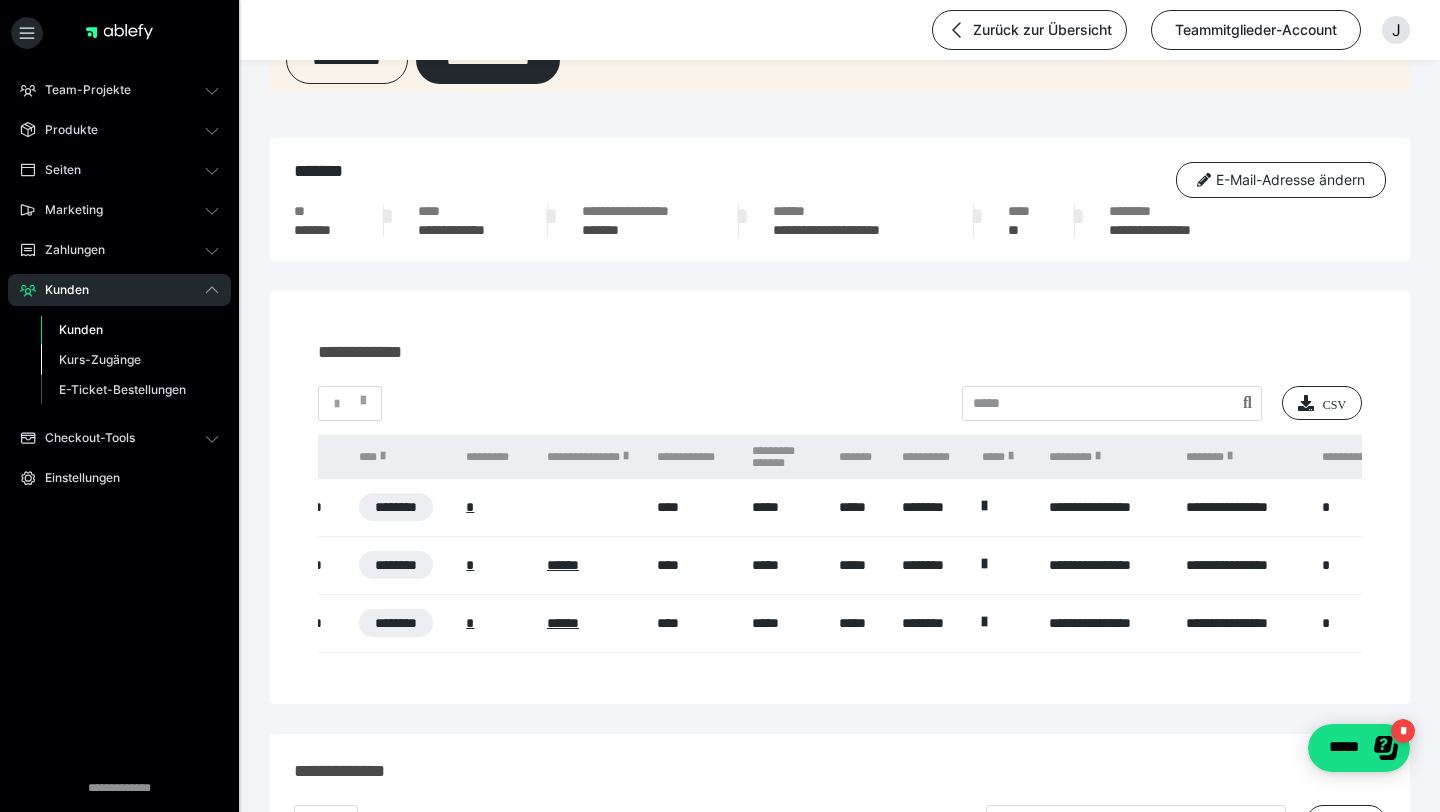 click on "Kurs-Zugänge" at bounding box center [100, 359] 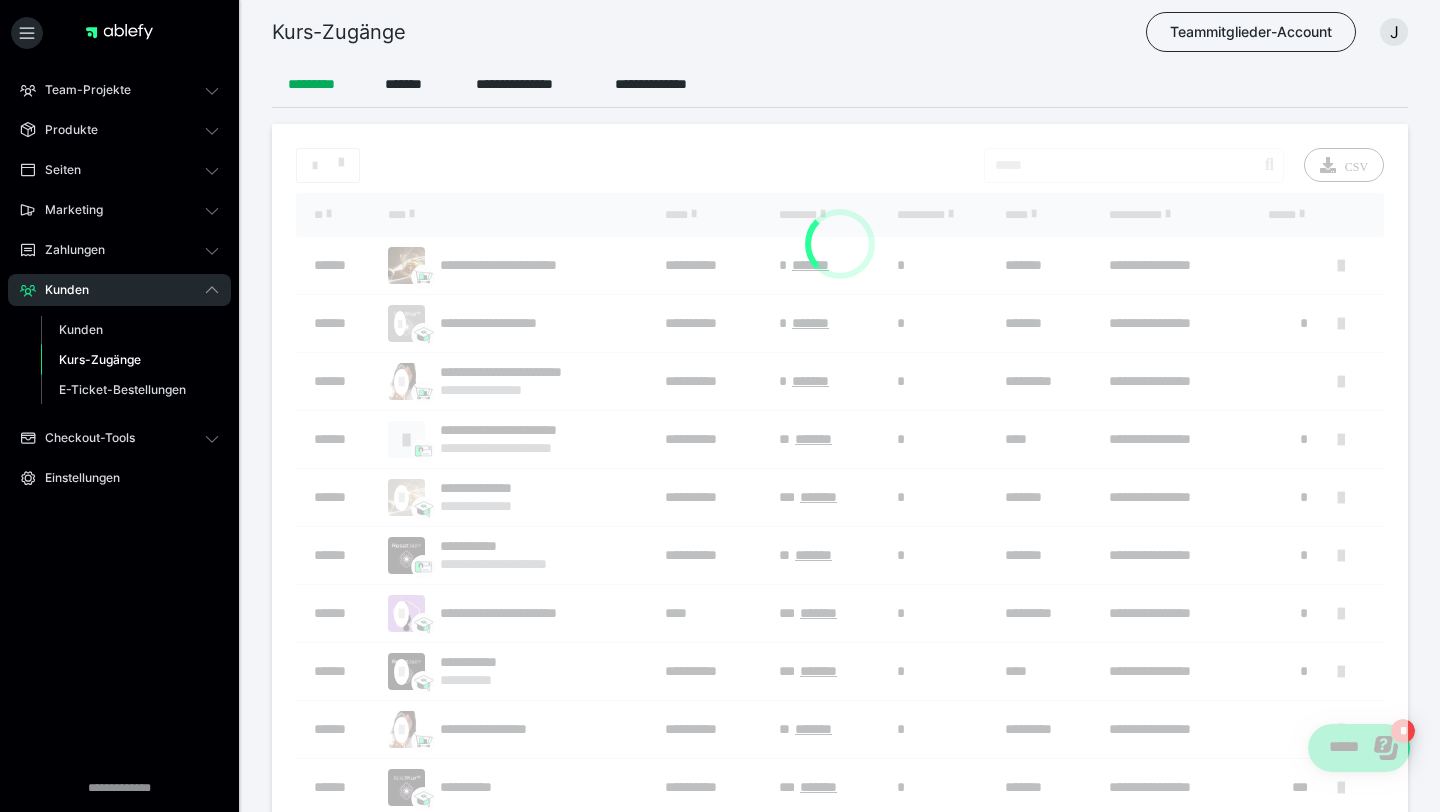 scroll, scrollTop: 0, scrollLeft: 0, axis: both 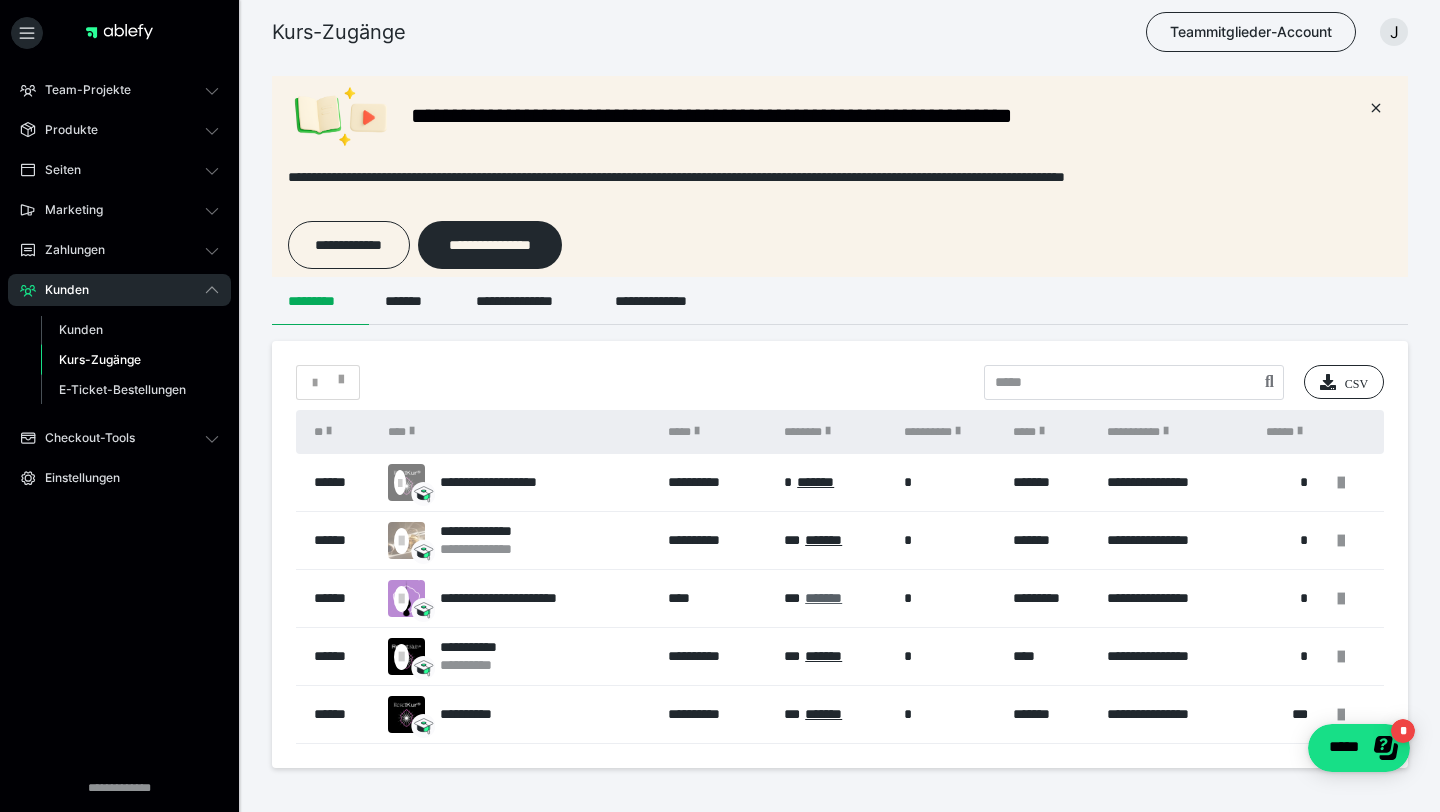 click on "*******" at bounding box center [823, 598] 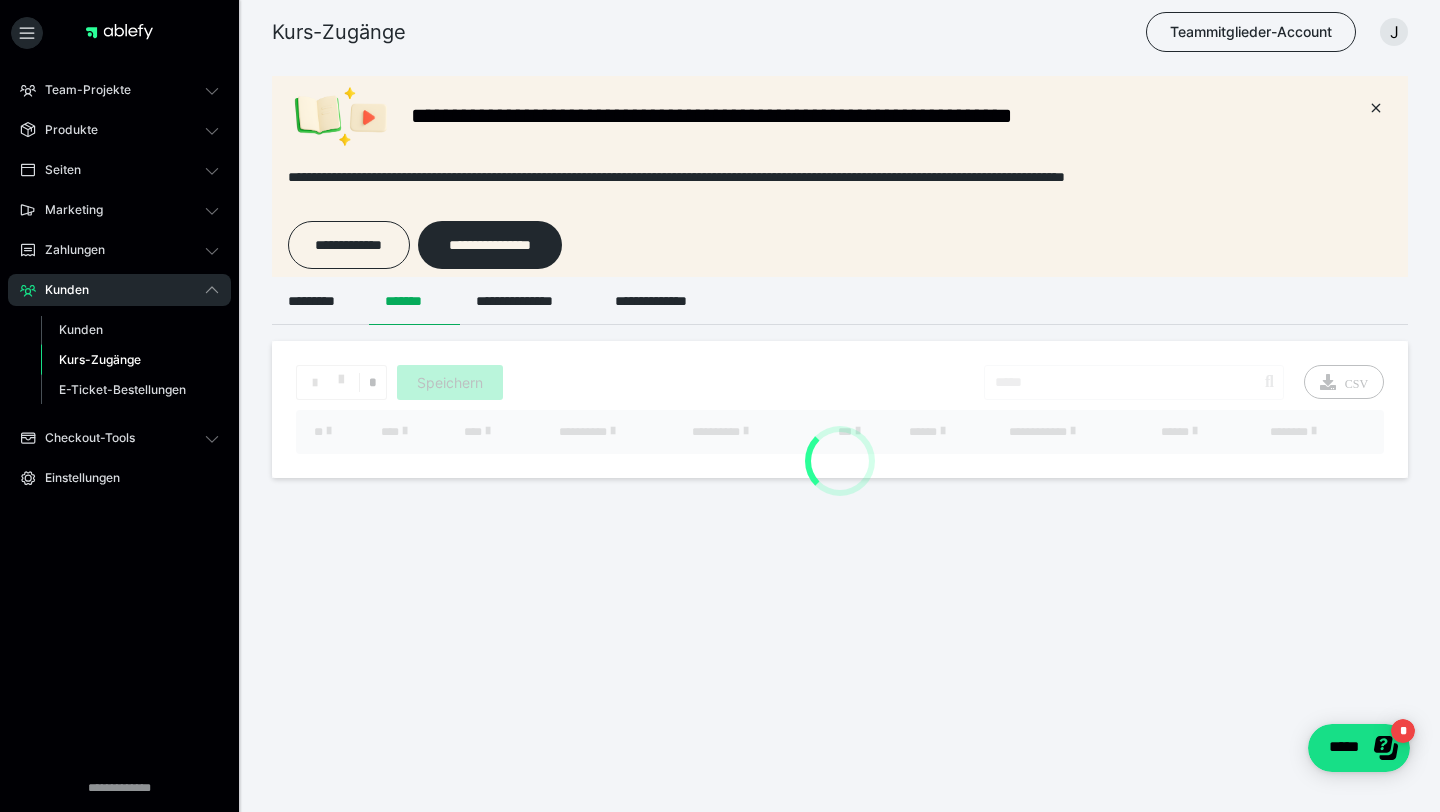 scroll, scrollTop: 0, scrollLeft: 0, axis: both 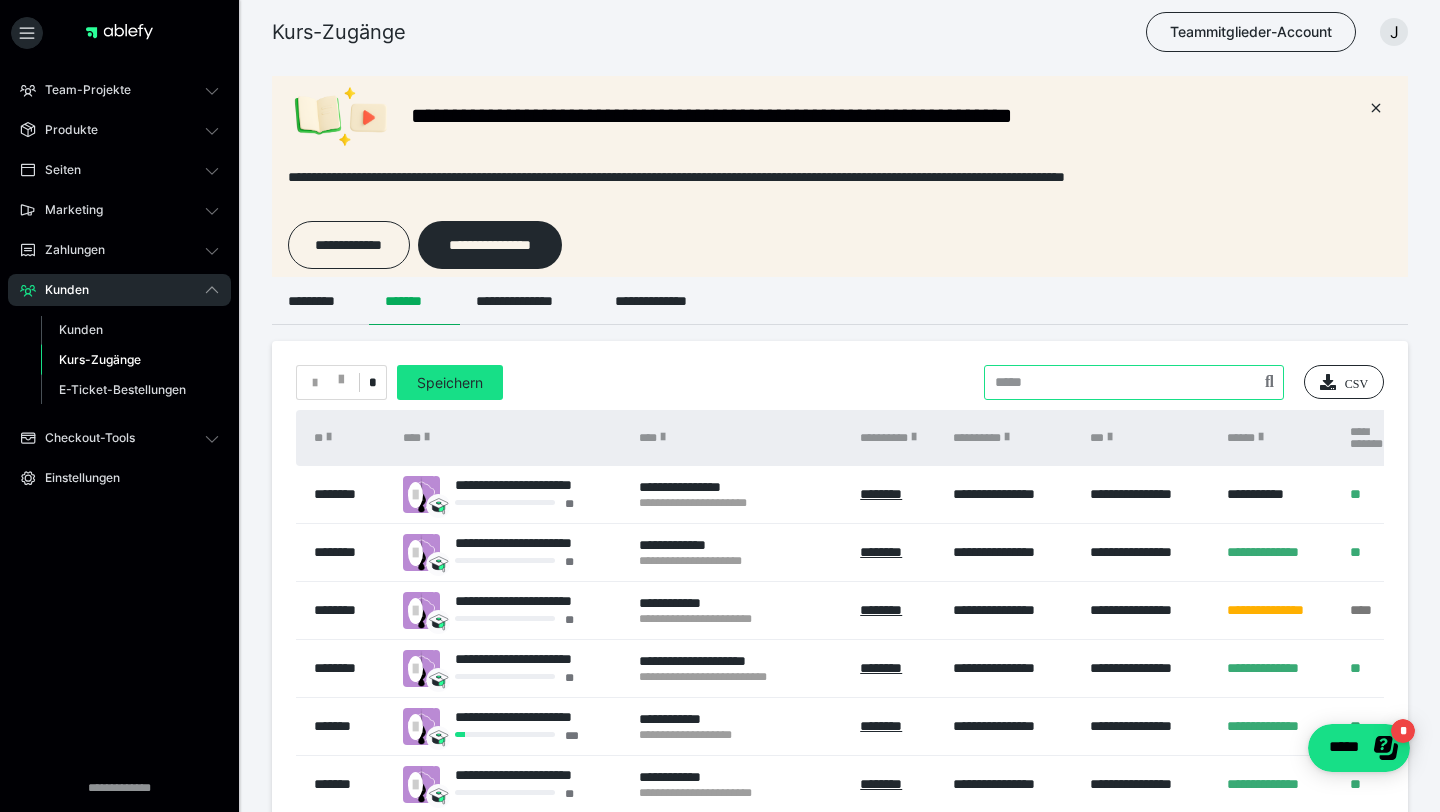 click at bounding box center (1134, 382) 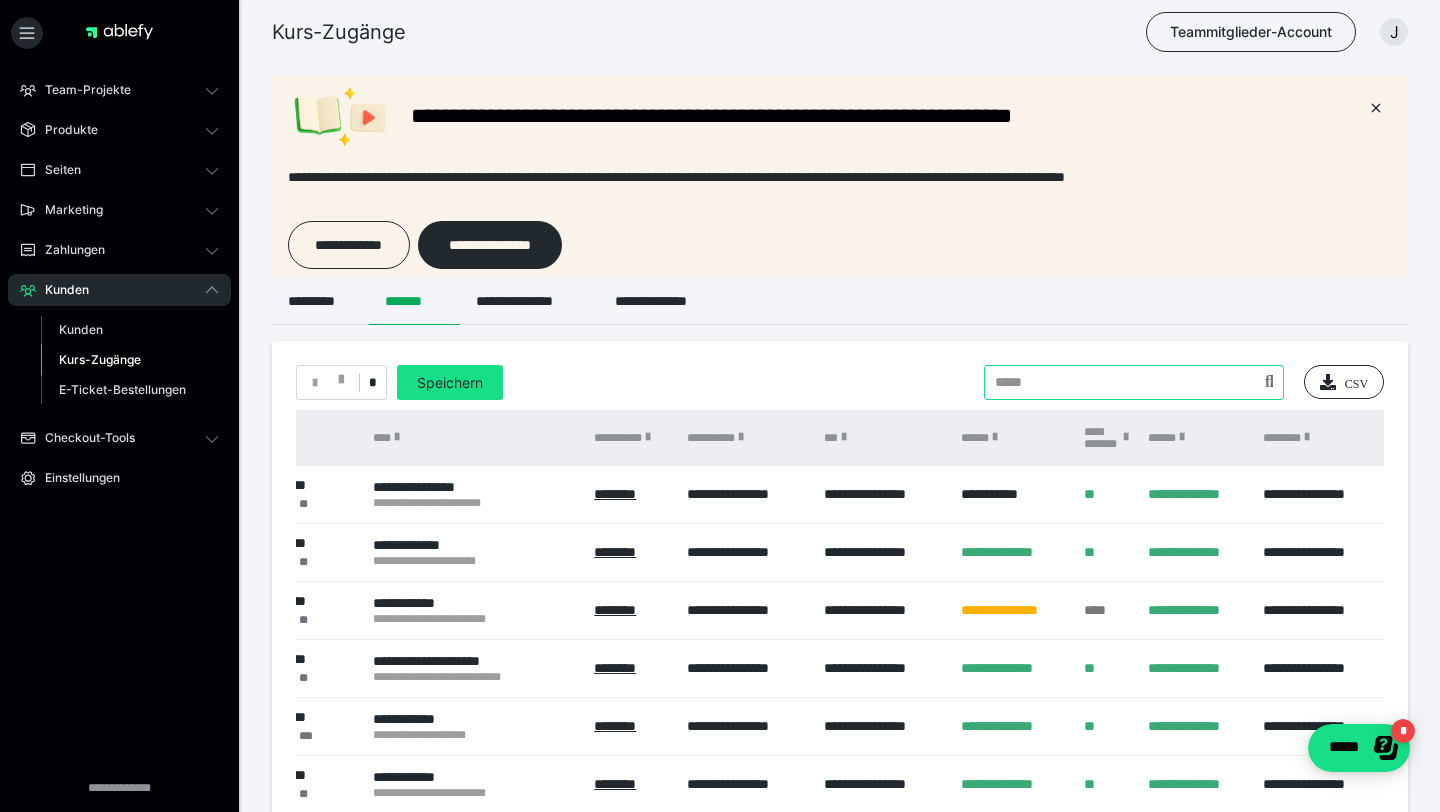 scroll, scrollTop: 0, scrollLeft: 344, axis: horizontal 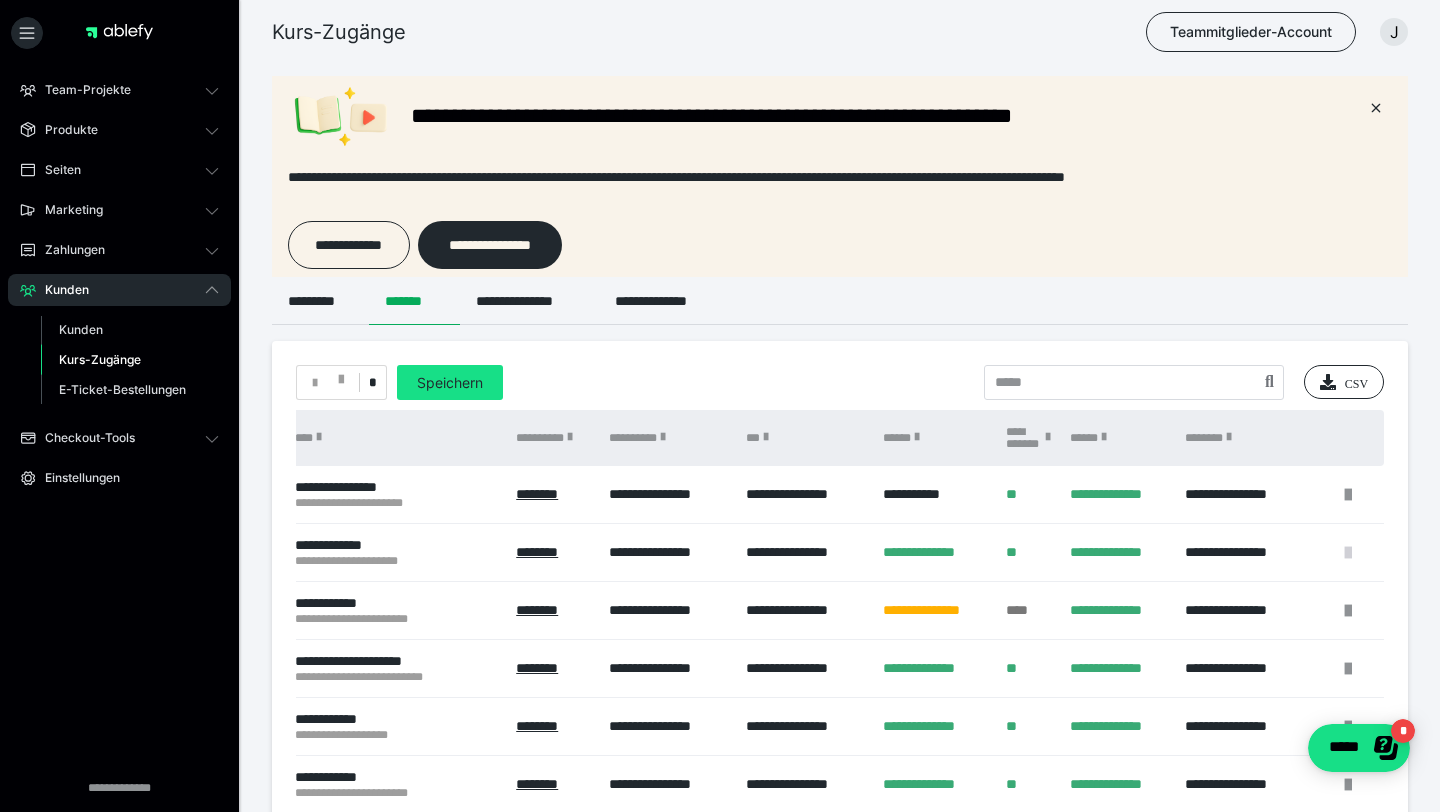 click at bounding box center [1348, 553] 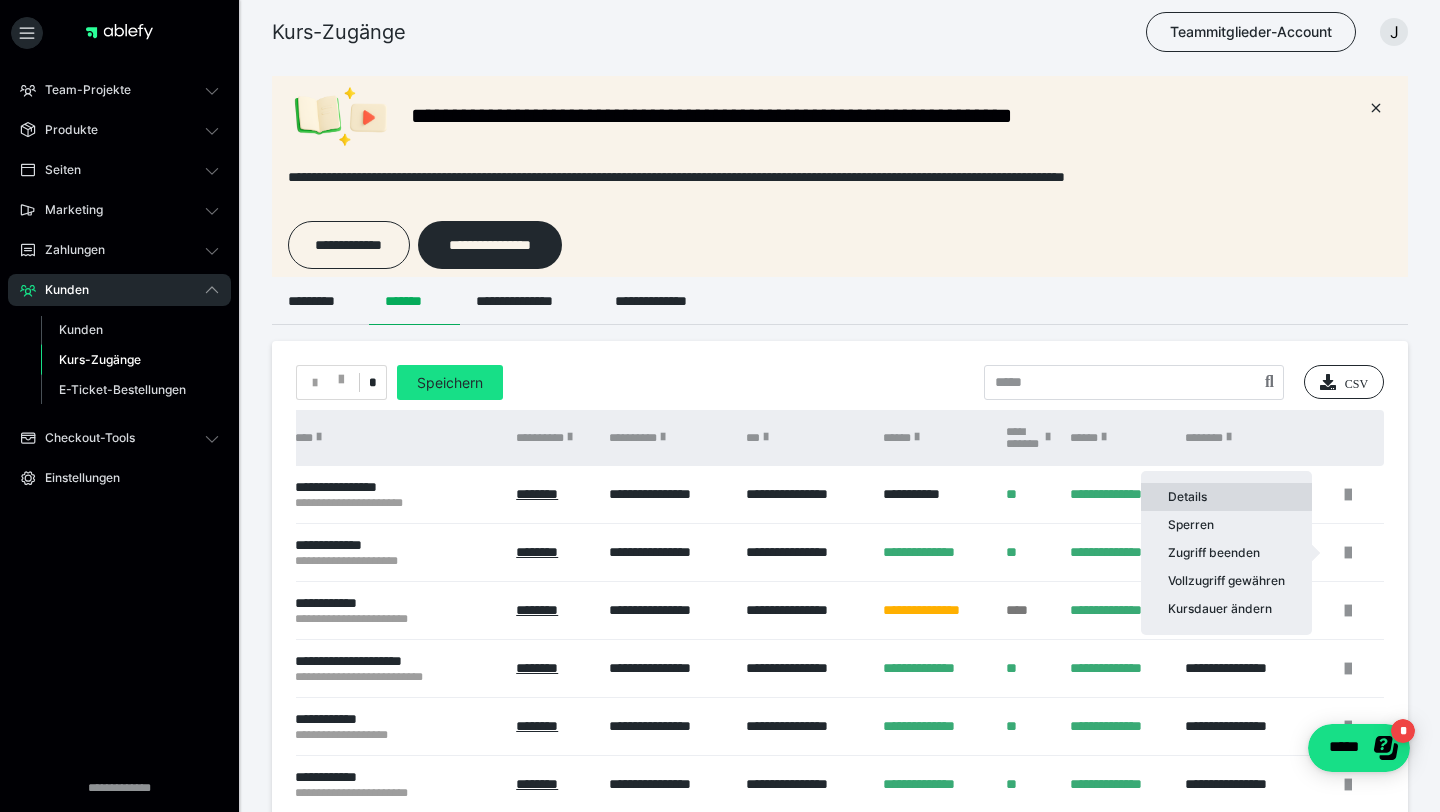 click on "Details" at bounding box center [1226, 497] 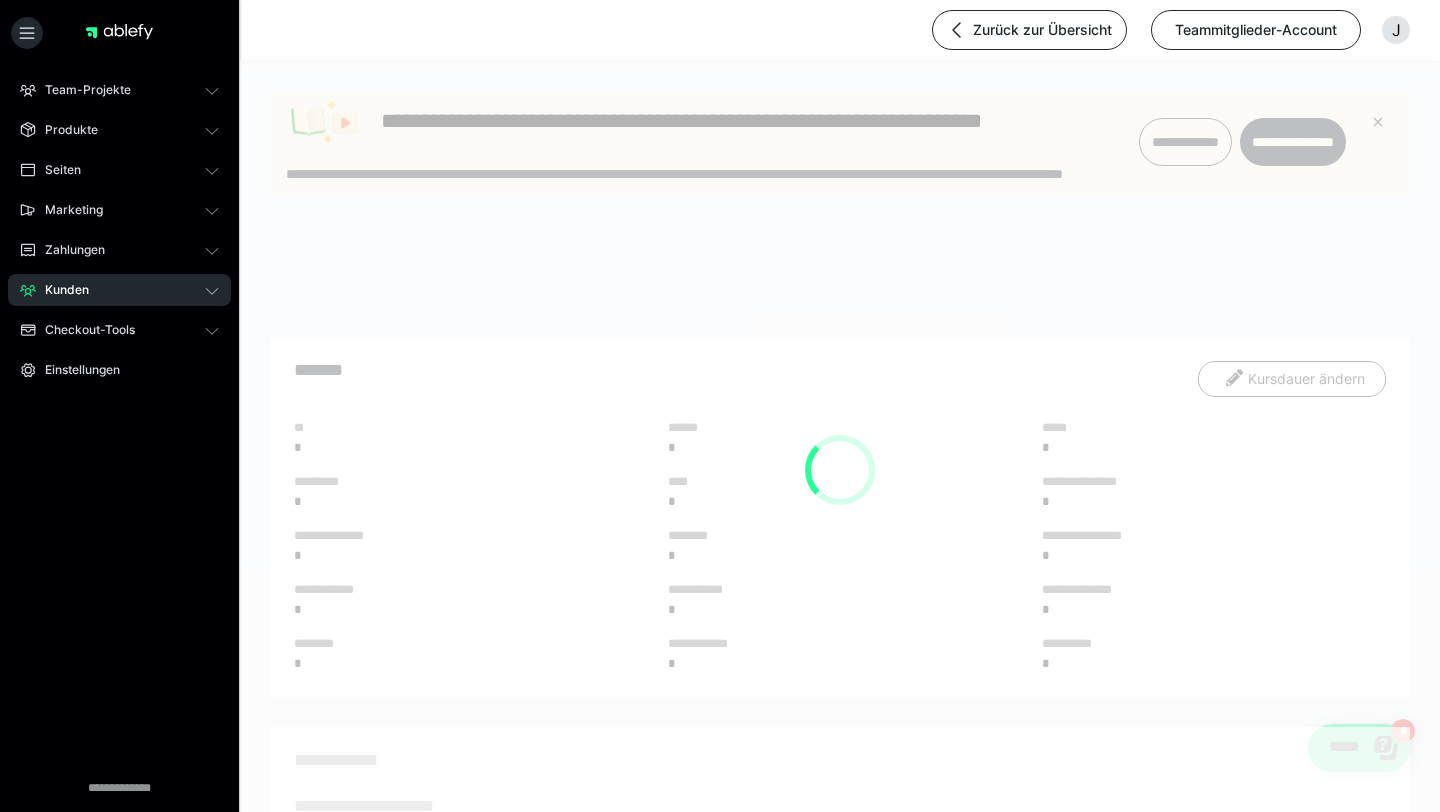 scroll, scrollTop: 0, scrollLeft: 0, axis: both 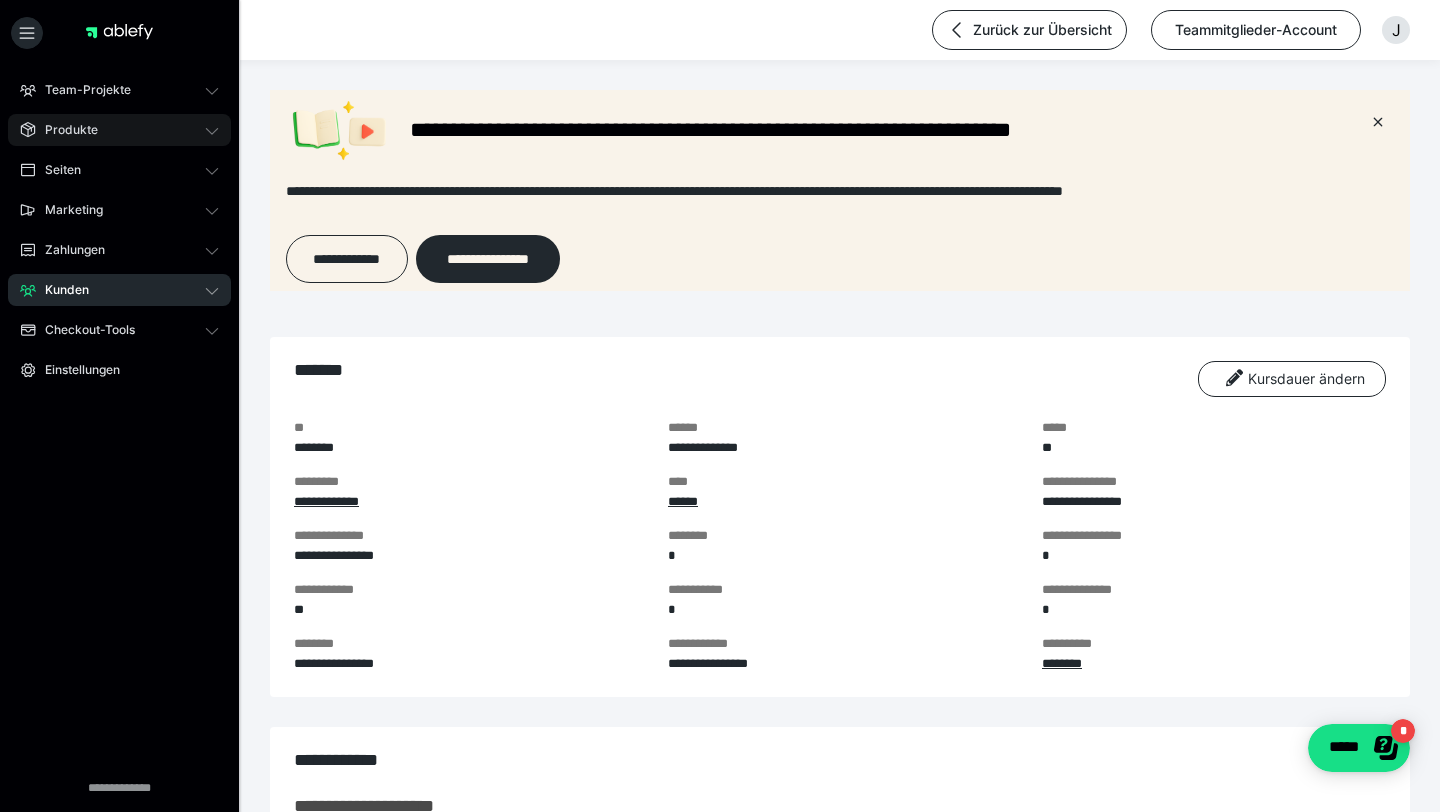 click on "Produkte" at bounding box center (64, 130) 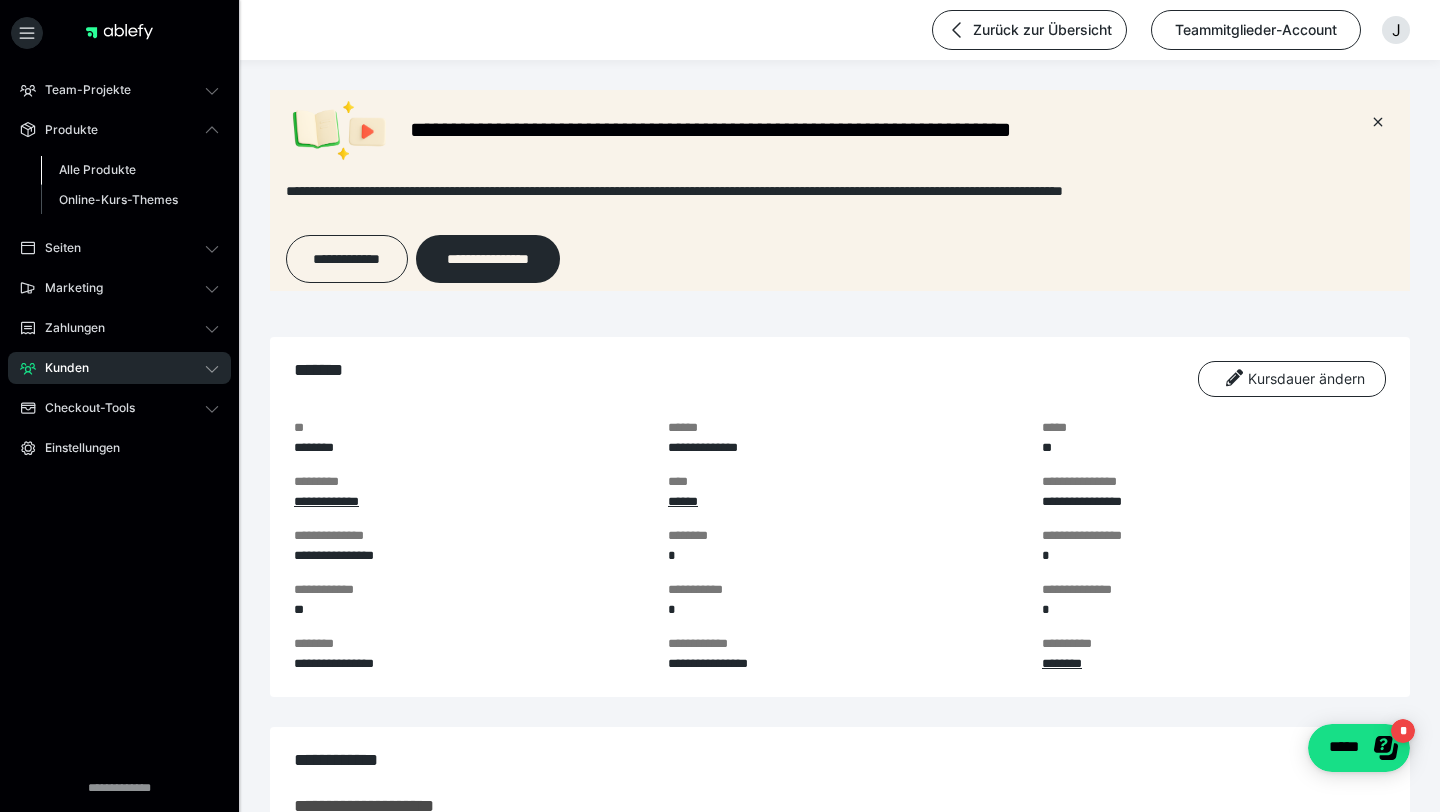 click on "Alle Produkte" at bounding box center (97, 169) 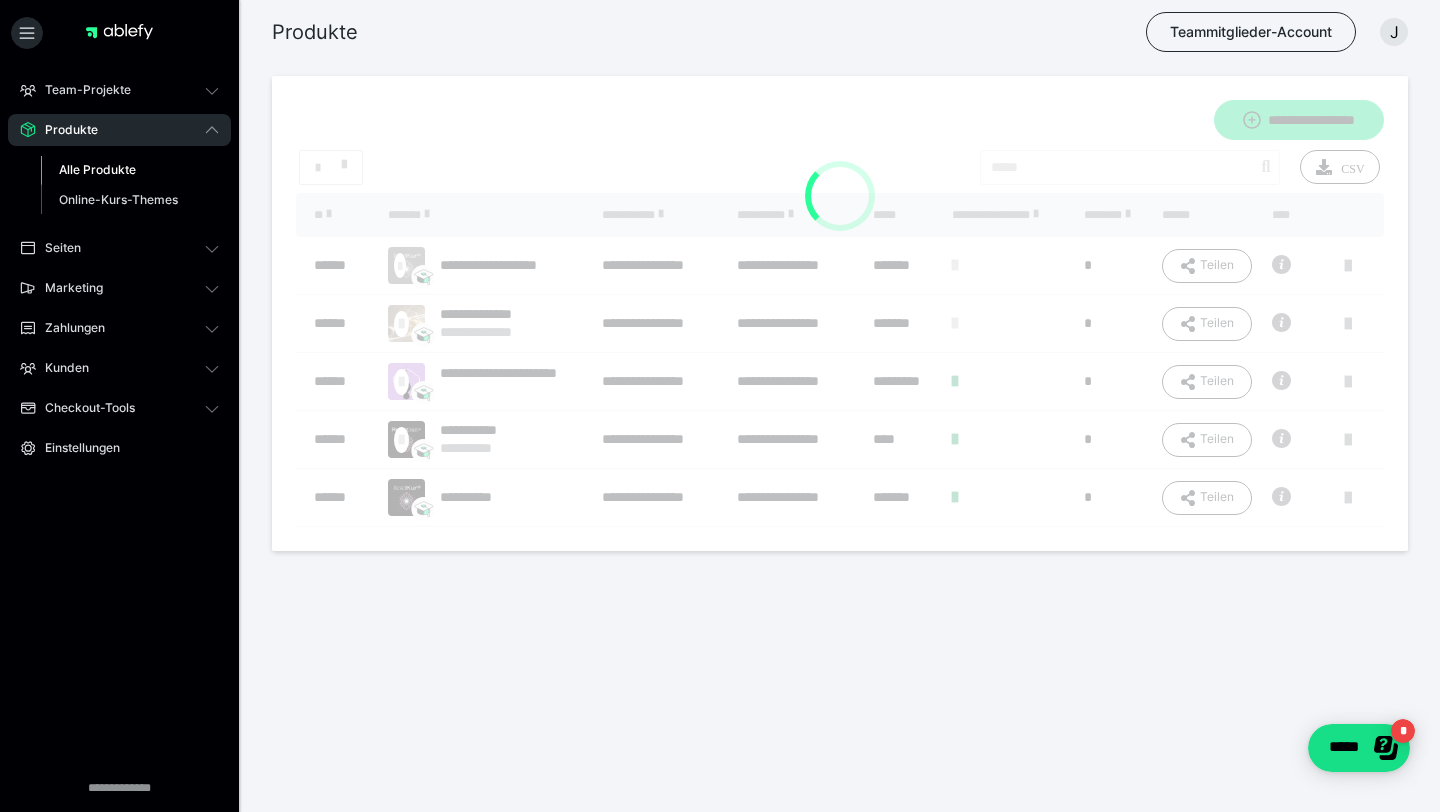 scroll, scrollTop: 0, scrollLeft: 0, axis: both 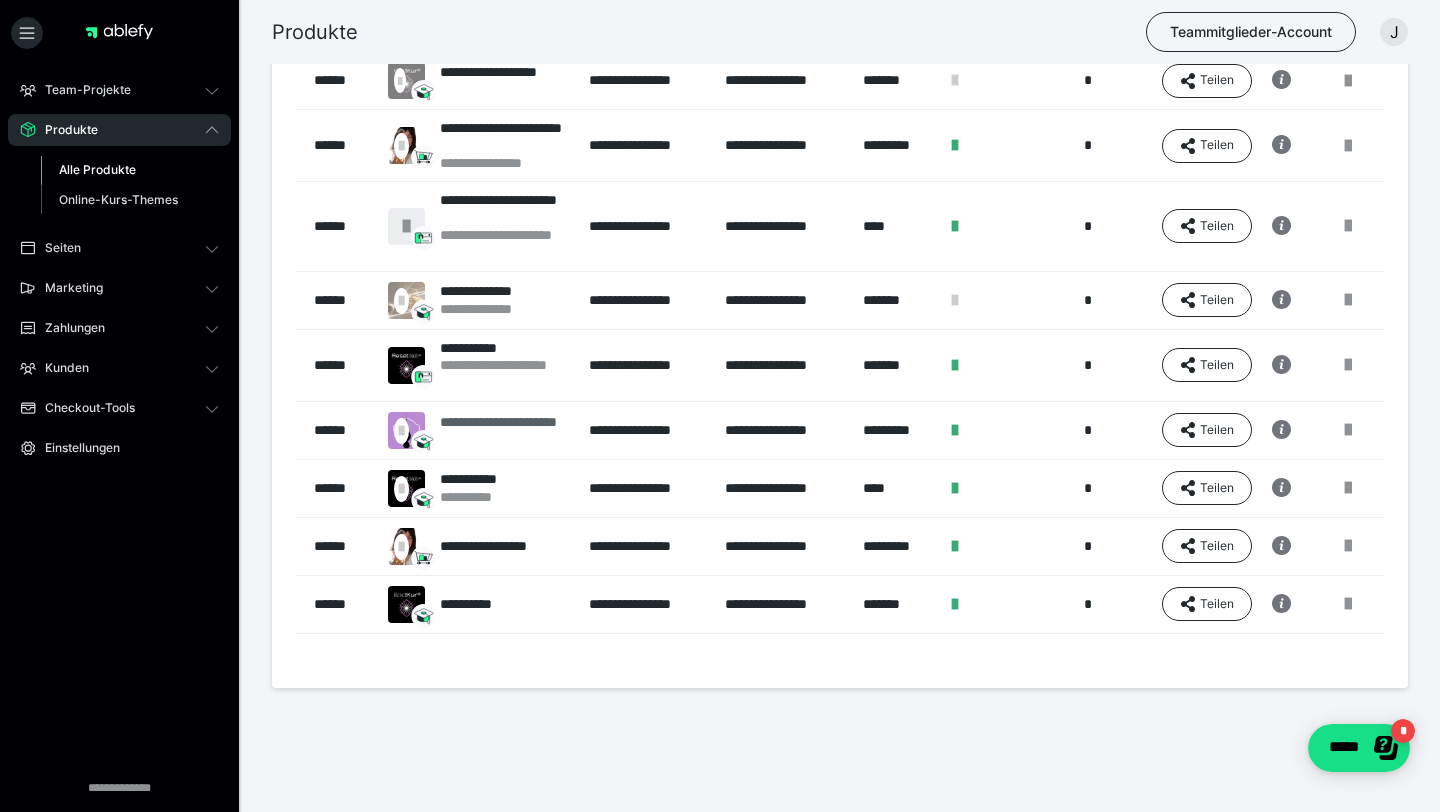 click on "**********" at bounding box center [504, 431] 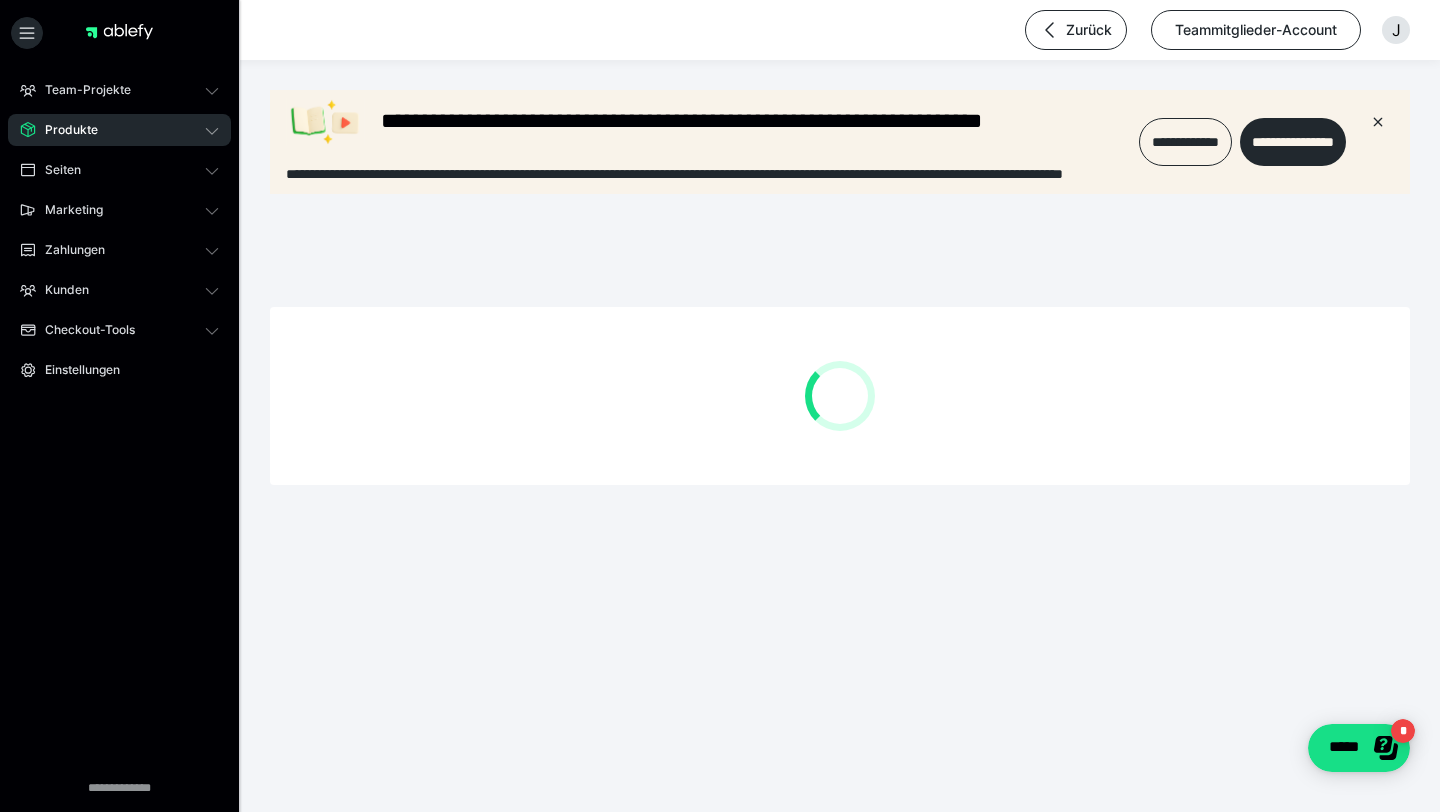 scroll, scrollTop: 0, scrollLeft: 0, axis: both 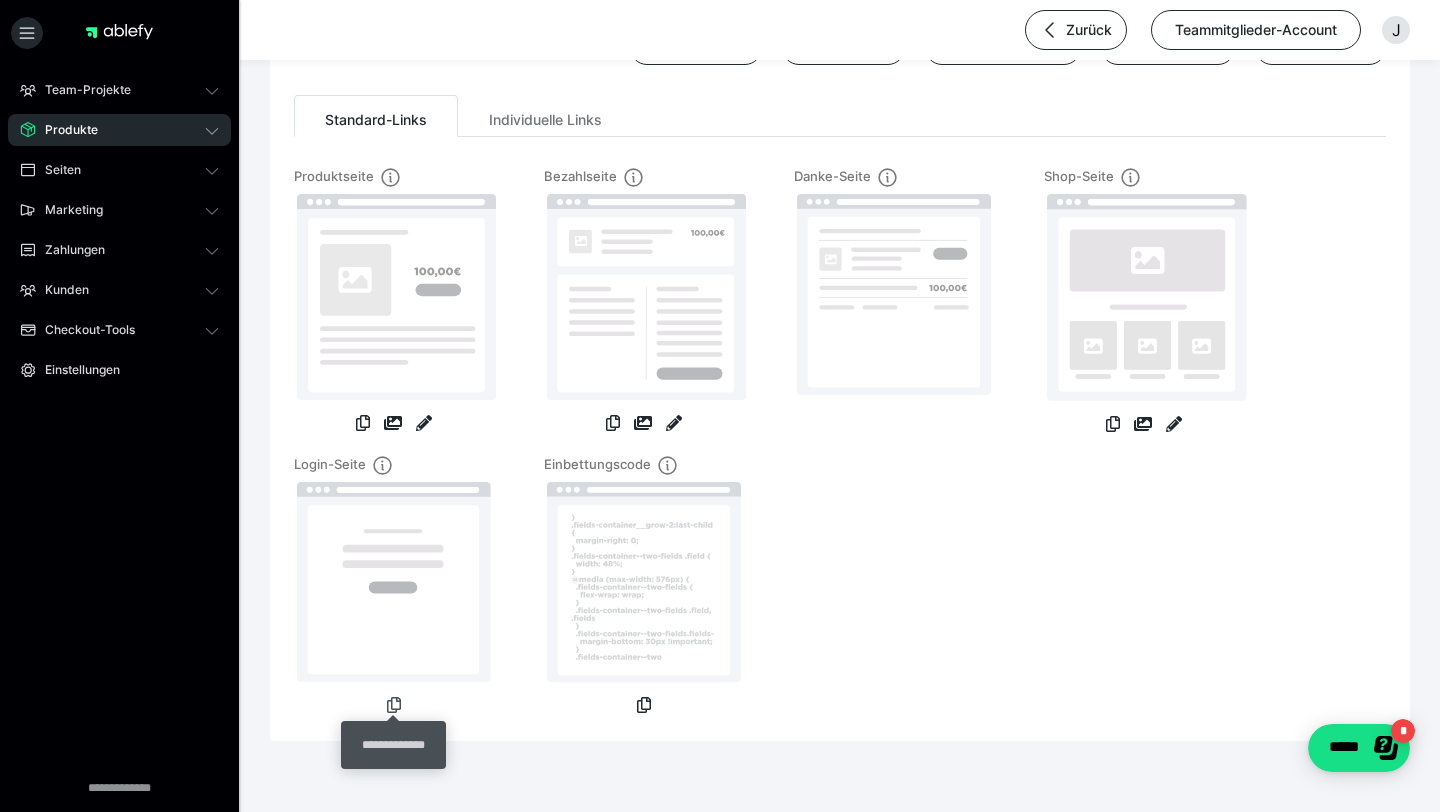 click at bounding box center (394, 705) 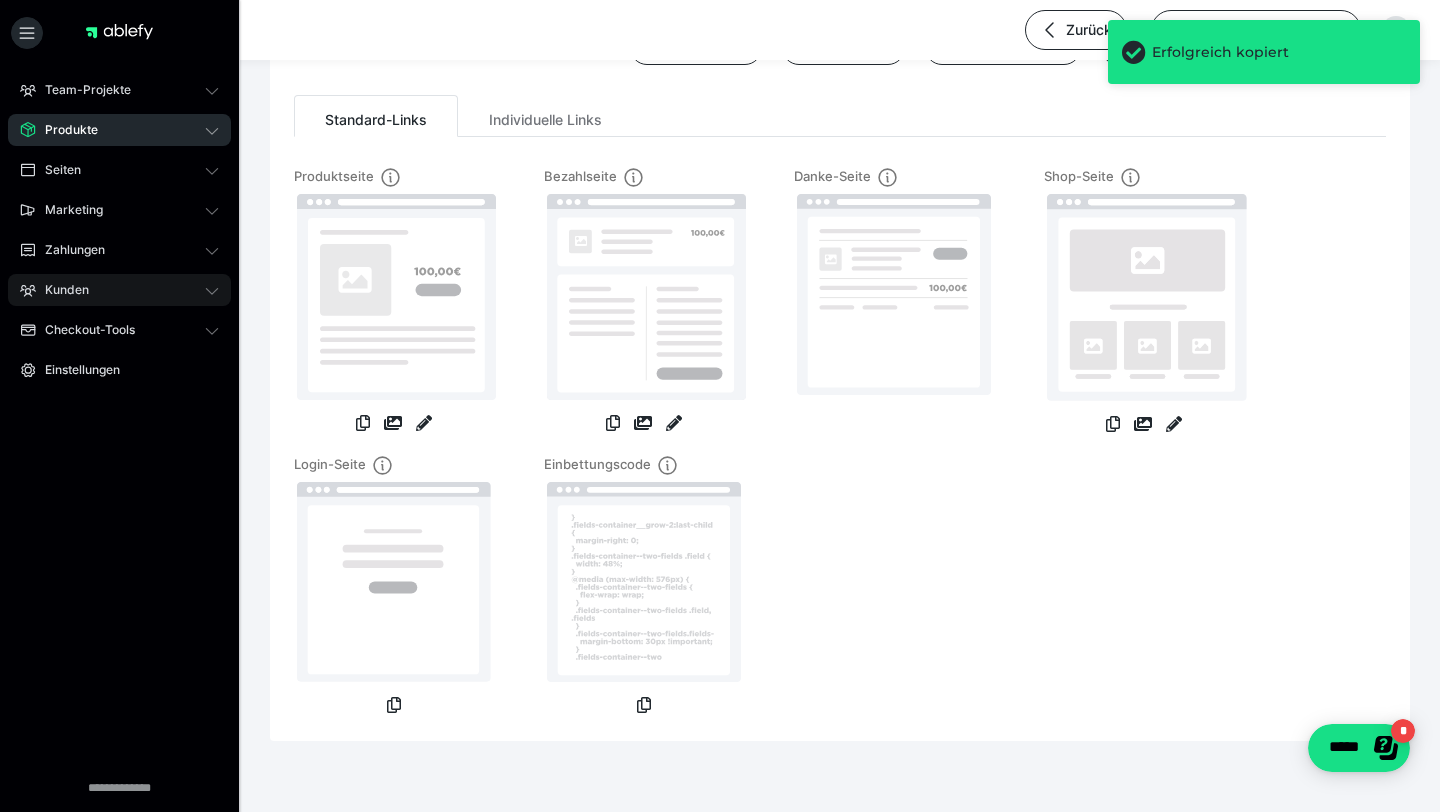 click on "Kunden" at bounding box center (119, 290) 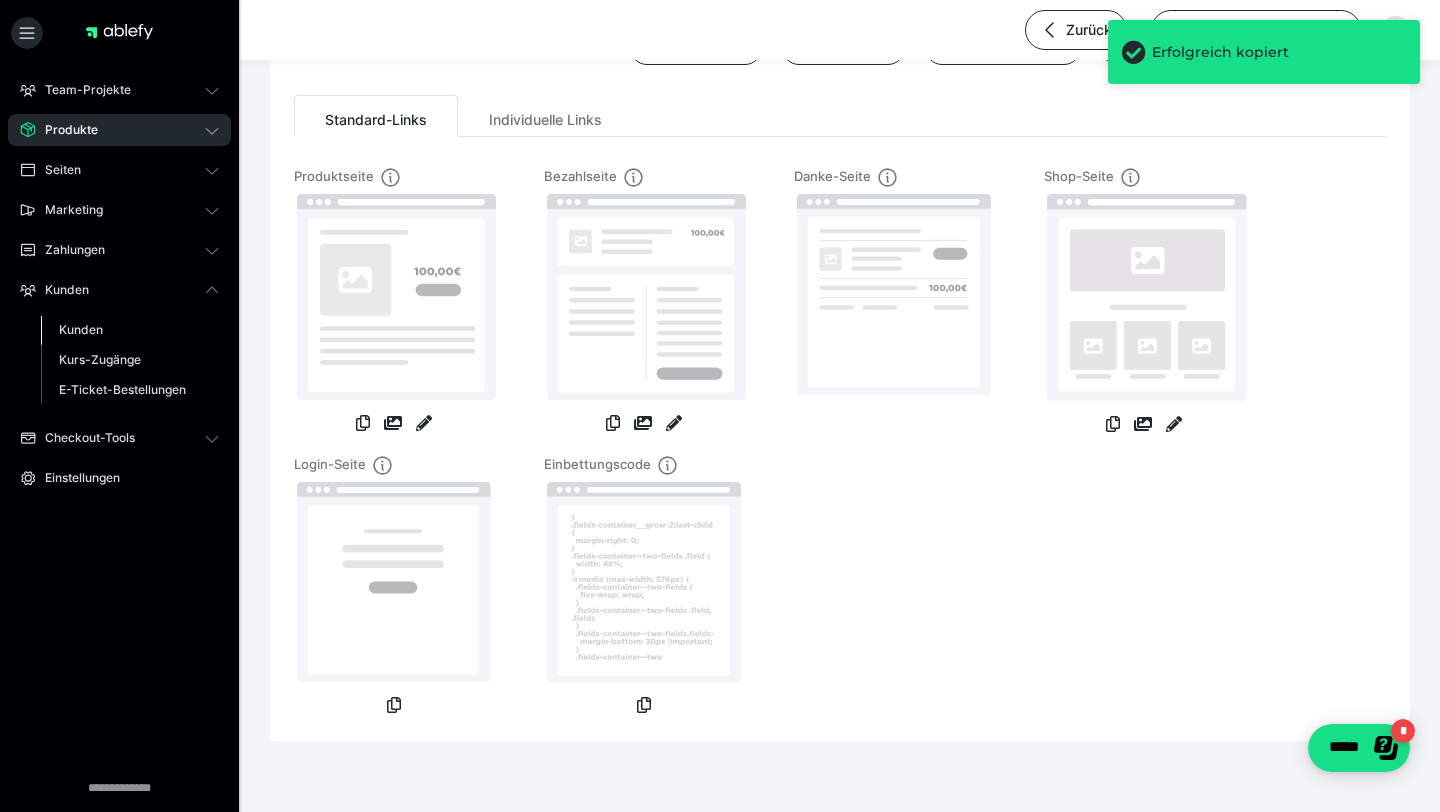 click on "Kunden" at bounding box center (81, 329) 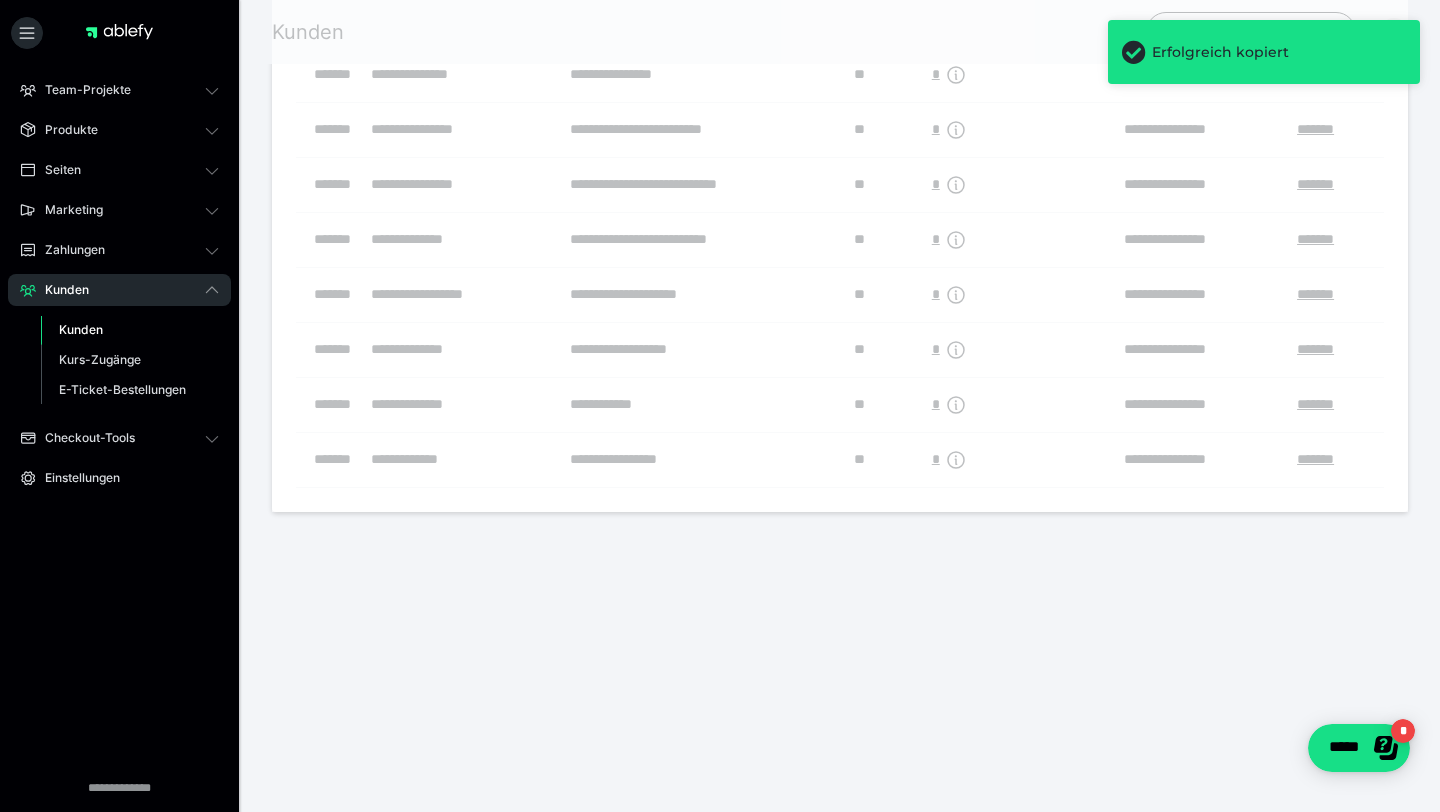 scroll, scrollTop: 0, scrollLeft: 0, axis: both 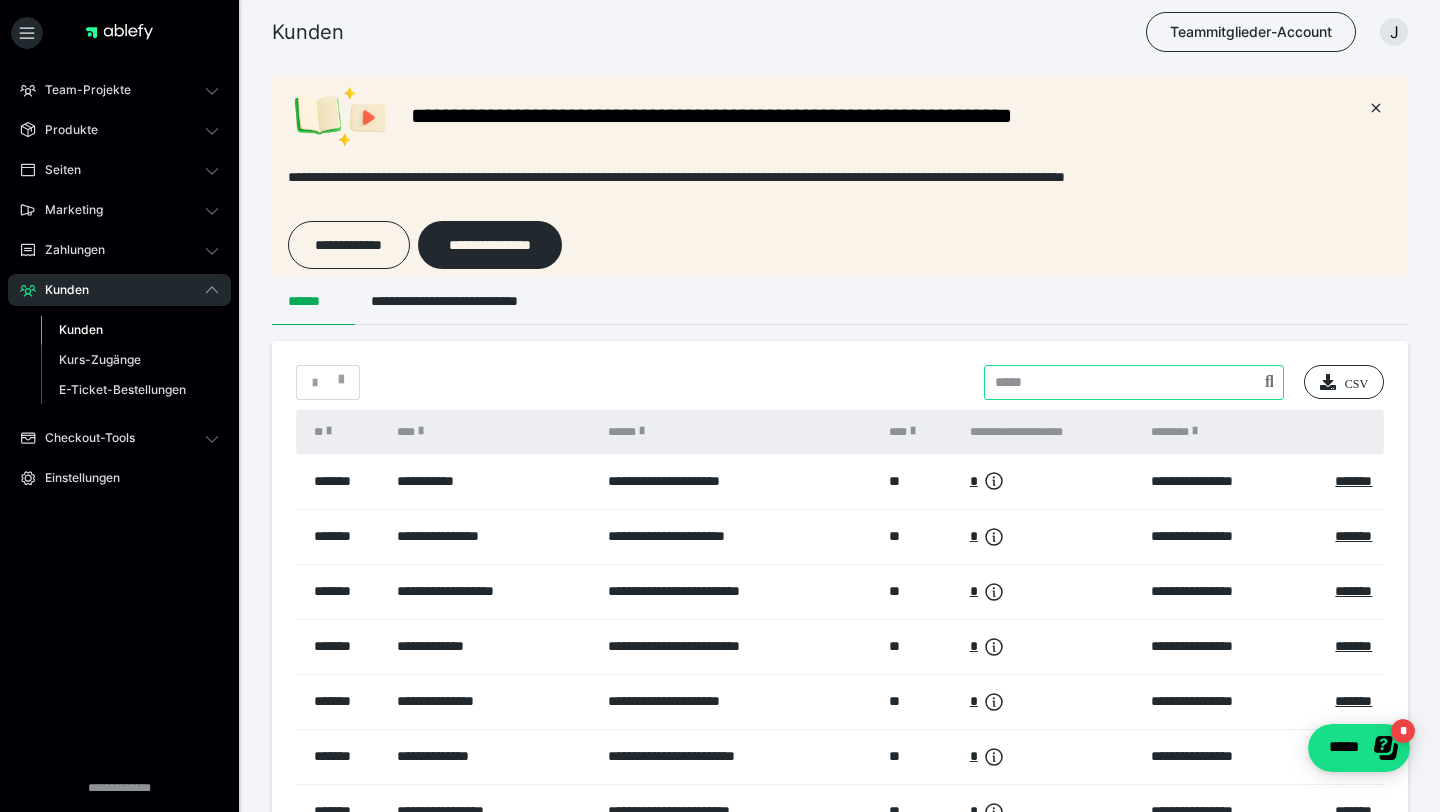 click at bounding box center [1134, 382] 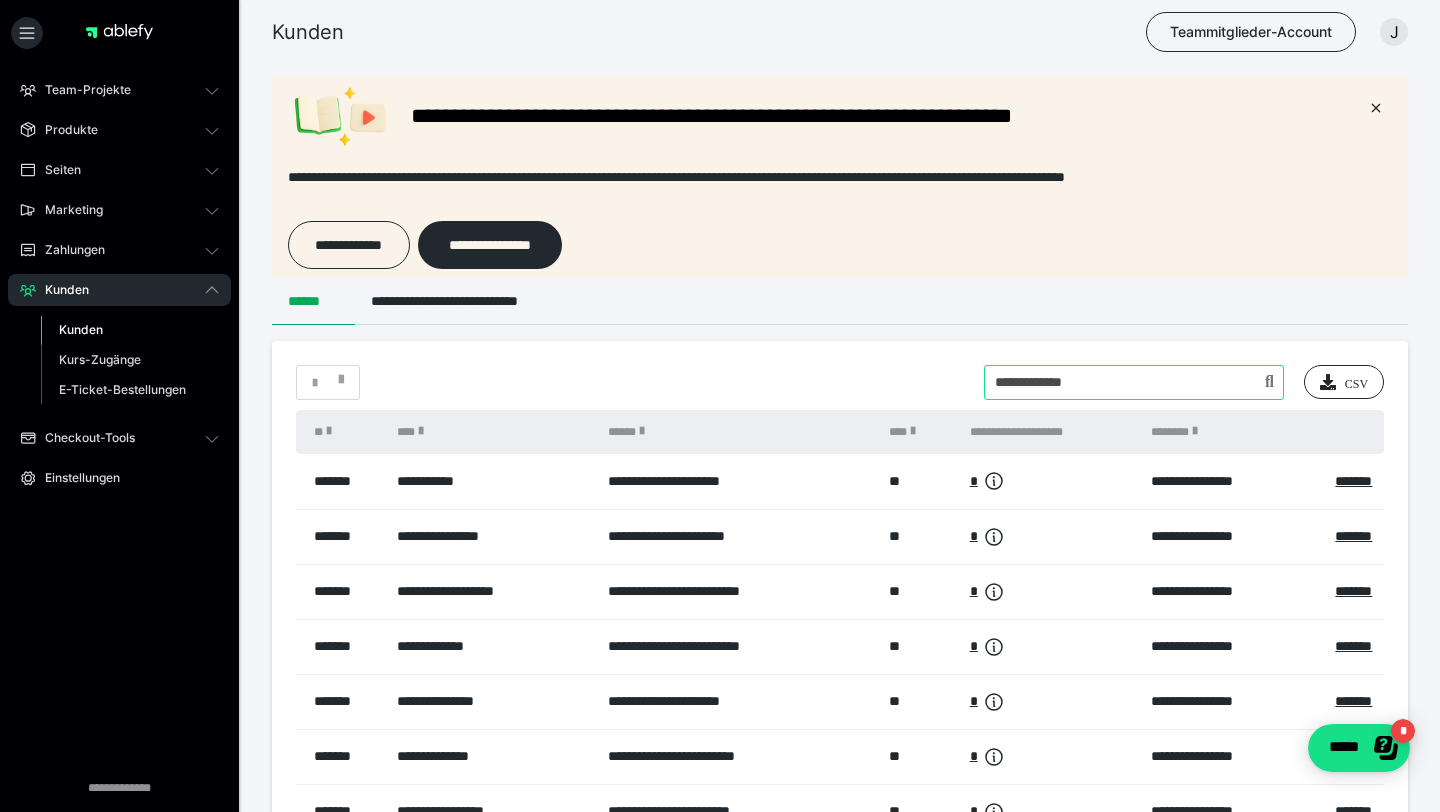 type on "**********" 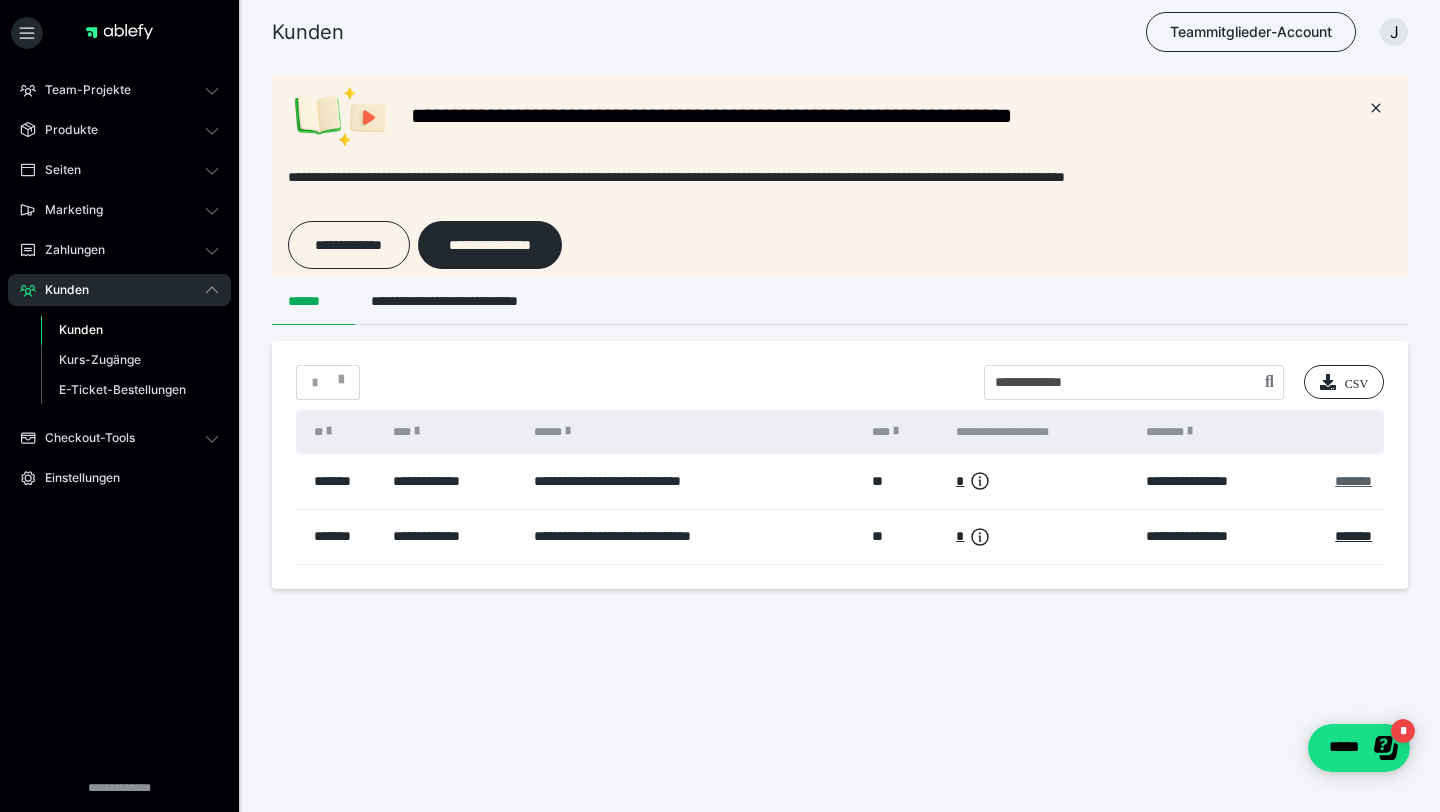 click on "*******" at bounding box center (1353, 481) 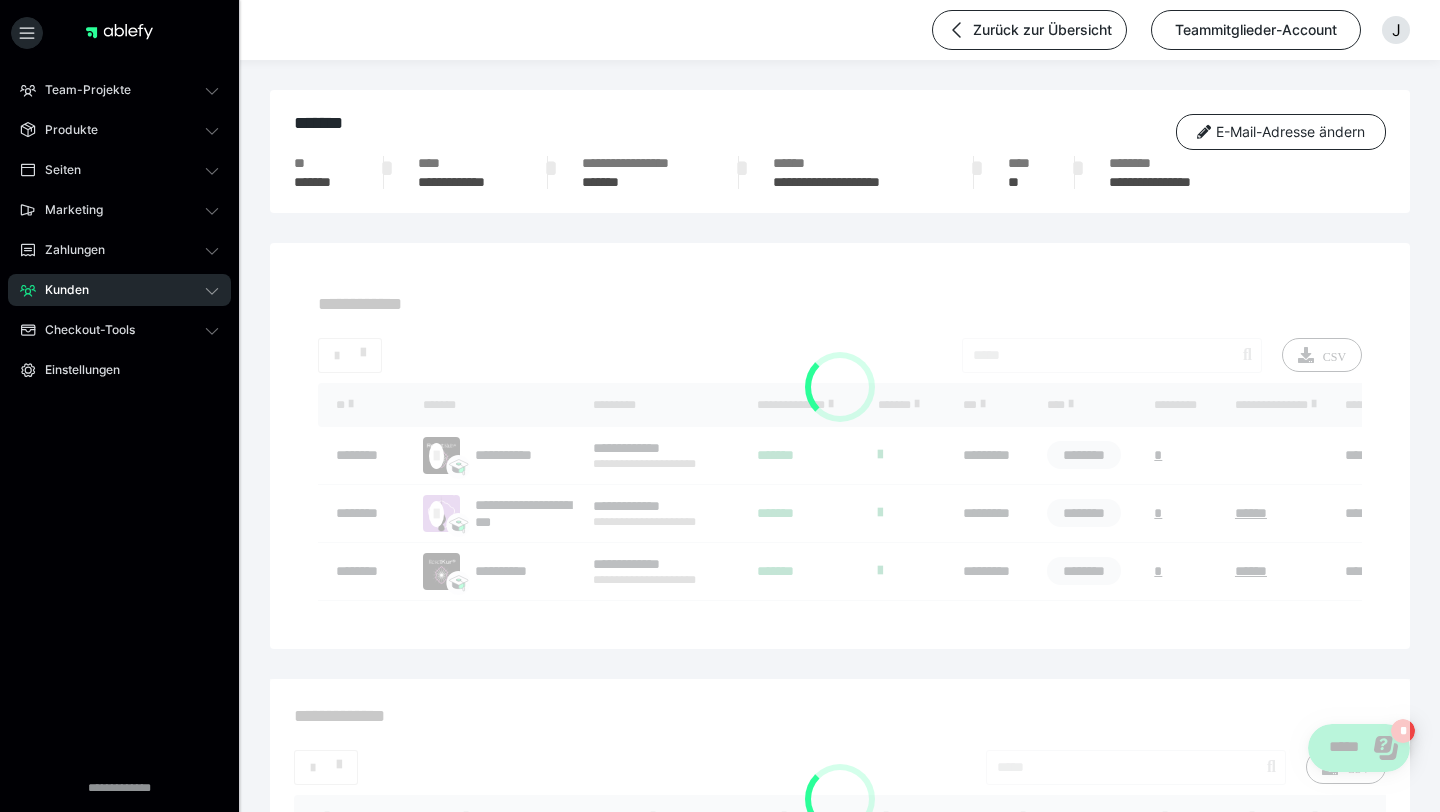 scroll, scrollTop: 0, scrollLeft: 0, axis: both 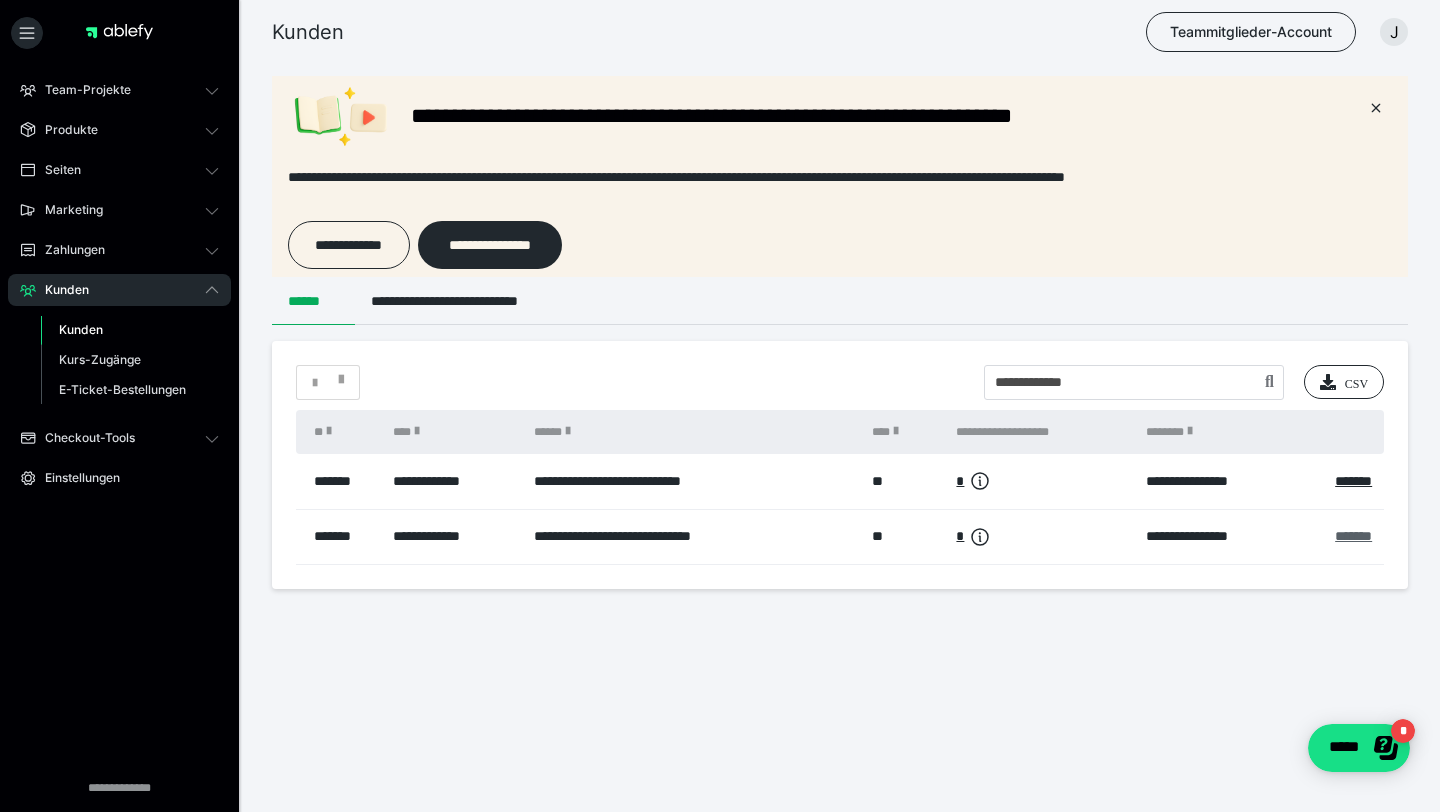 click on "*******" at bounding box center (1353, 536) 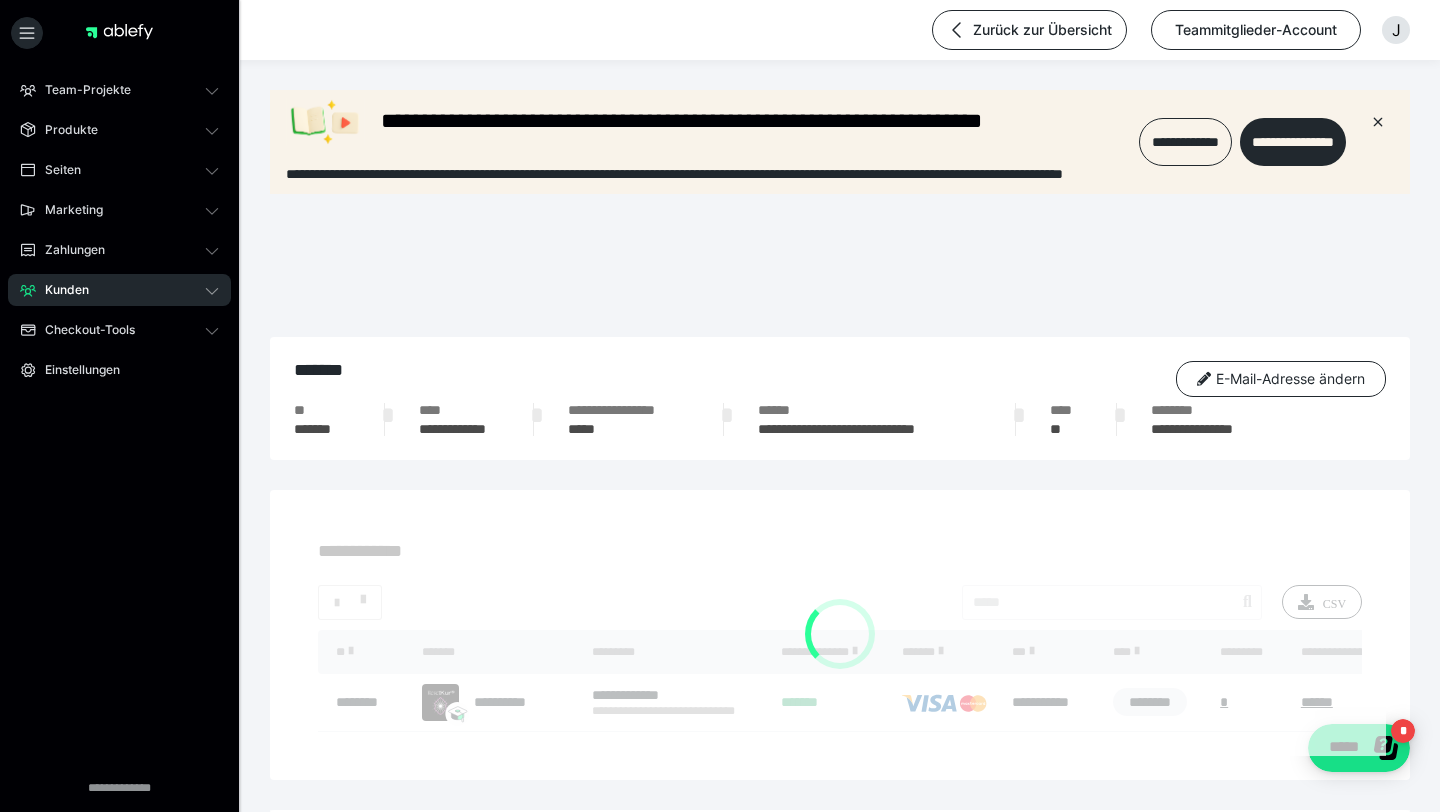 scroll, scrollTop: 0, scrollLeft: 0, axis: both 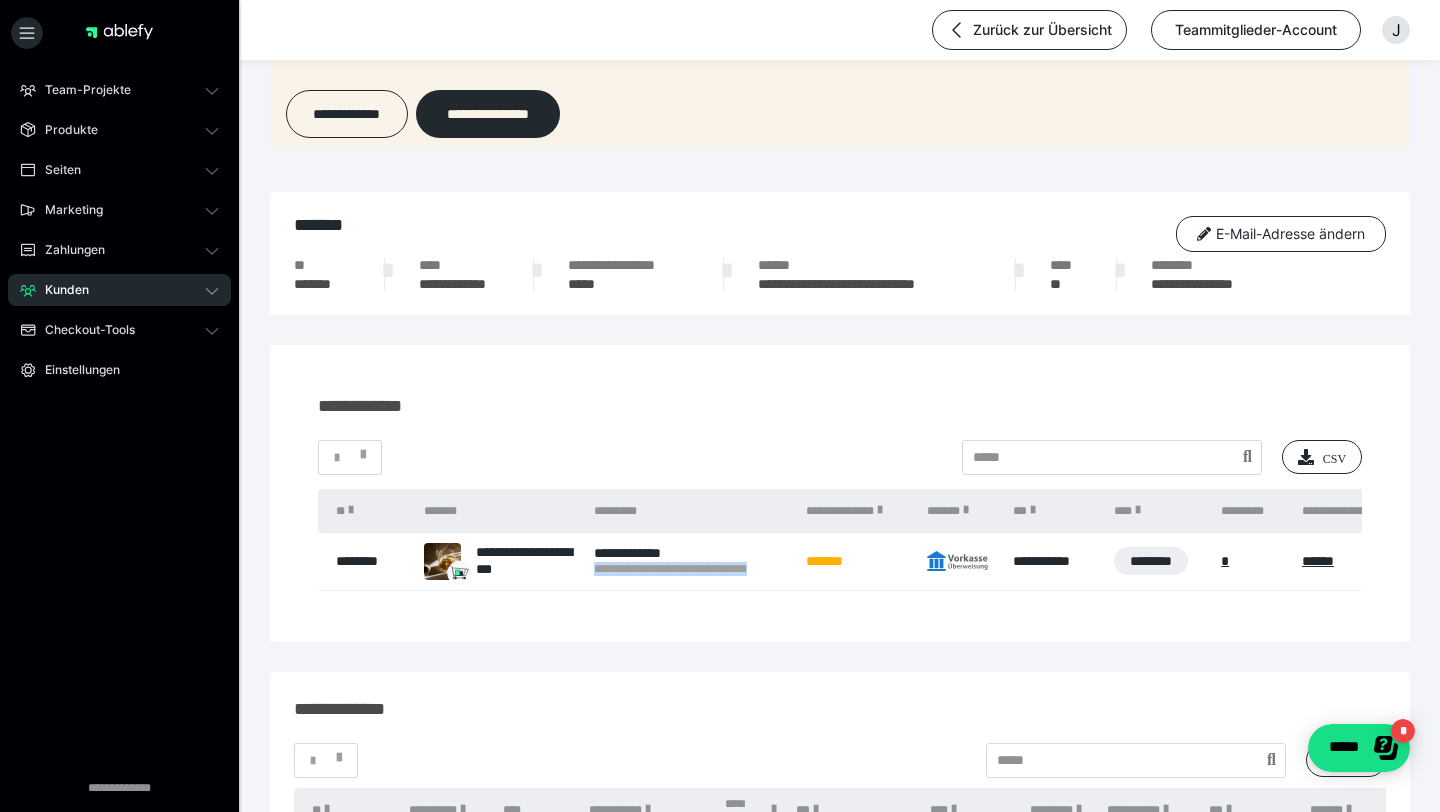 drag, startPoint x: 790, startPoint y: 568, endPoint x: 586, endPoint y: 571, distance: 204.02206 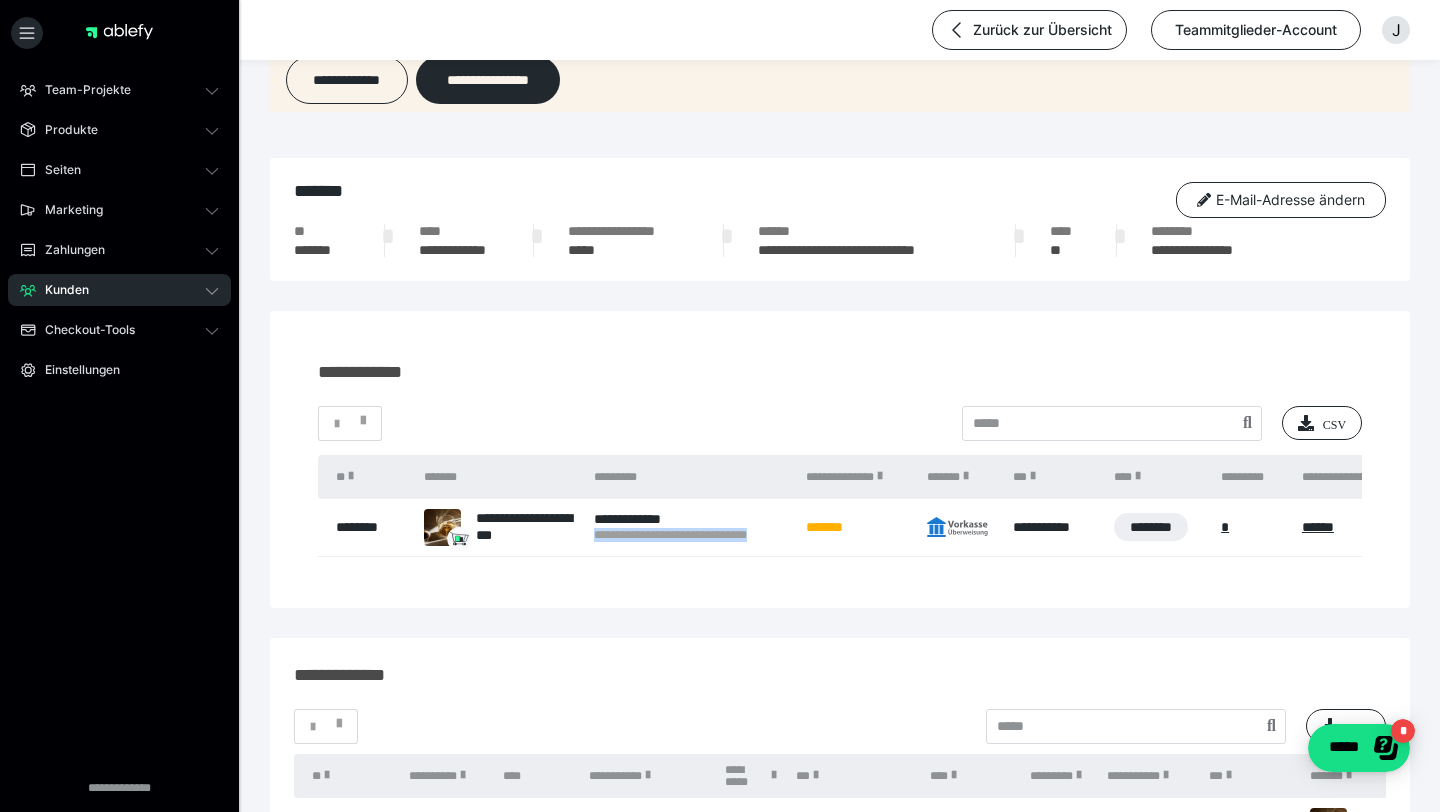 scroll, scrollTop: 196, scrollLeft: 0, axis: vertical 